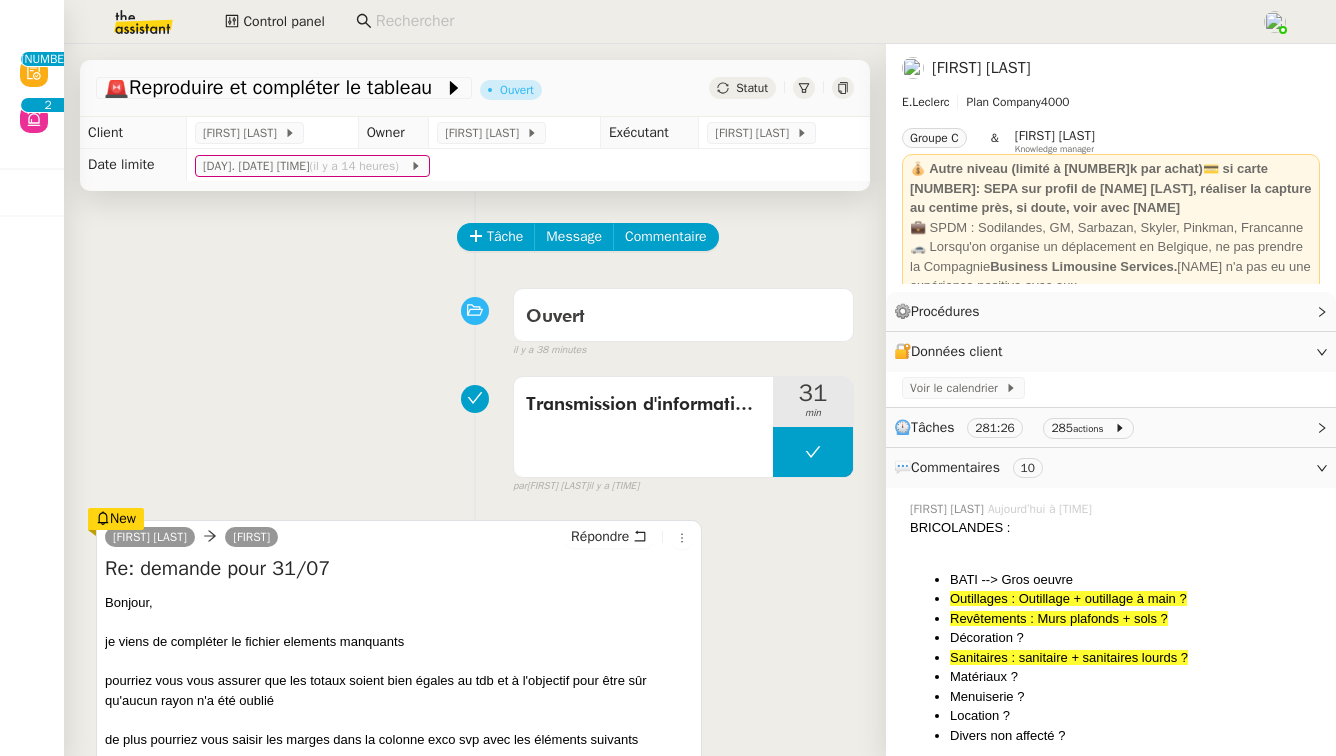 scroll, scrollTop: 0, scrollLeft: 0, axis: both 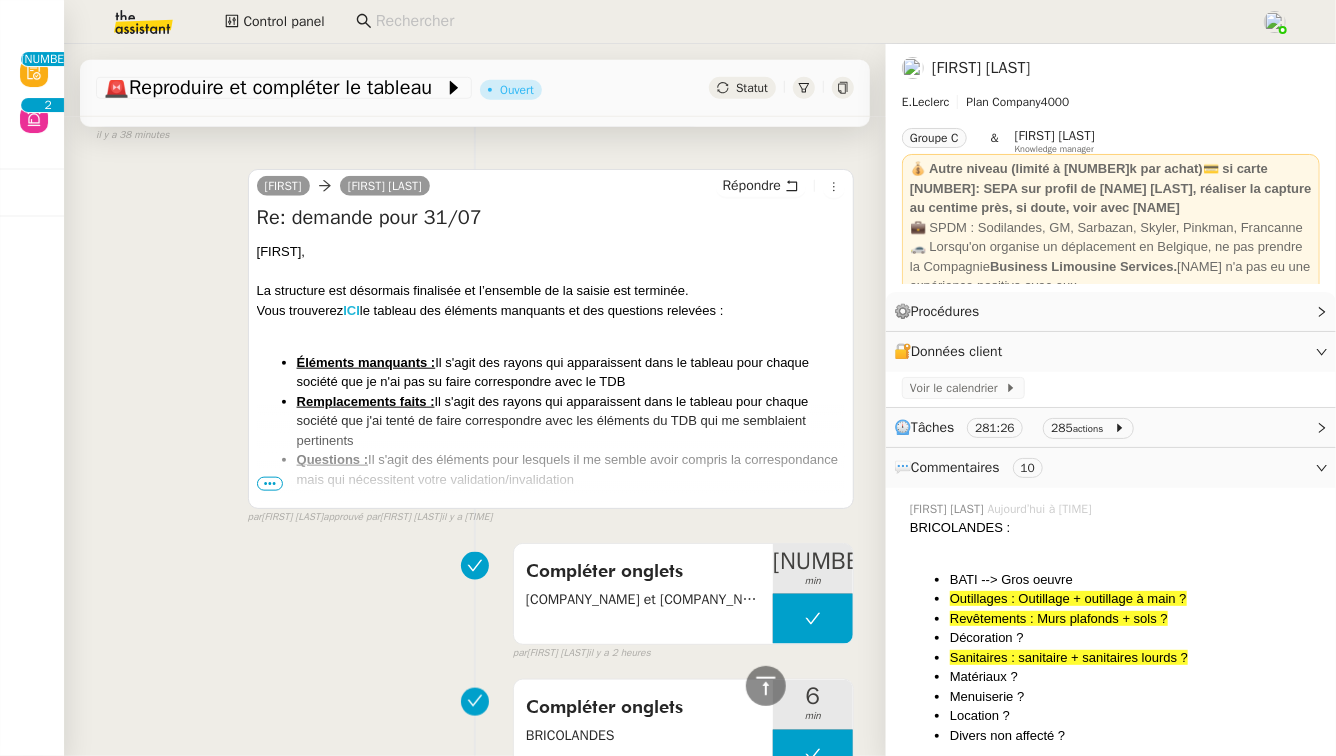 click on "ICI" at bounding box center [351, 310] 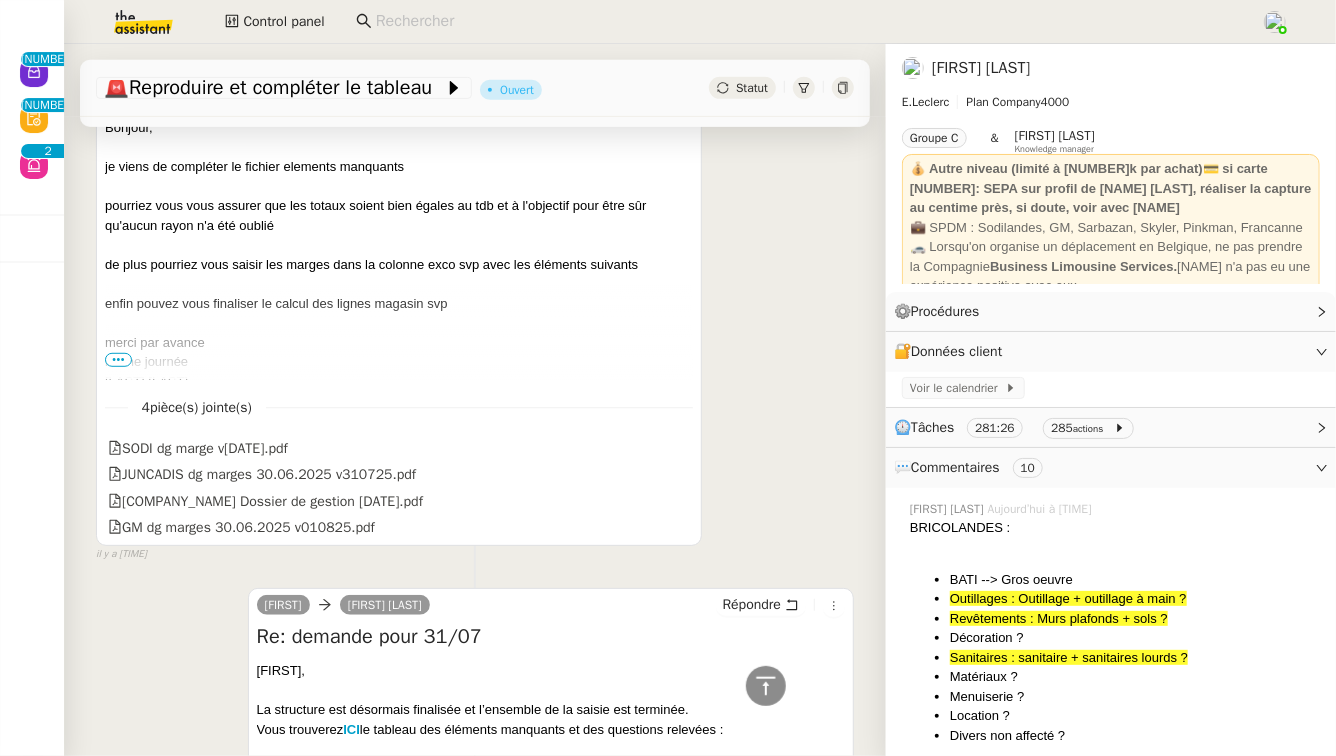 scroll, scrollTop: 470, scrollLeft: 0, axis: vertical 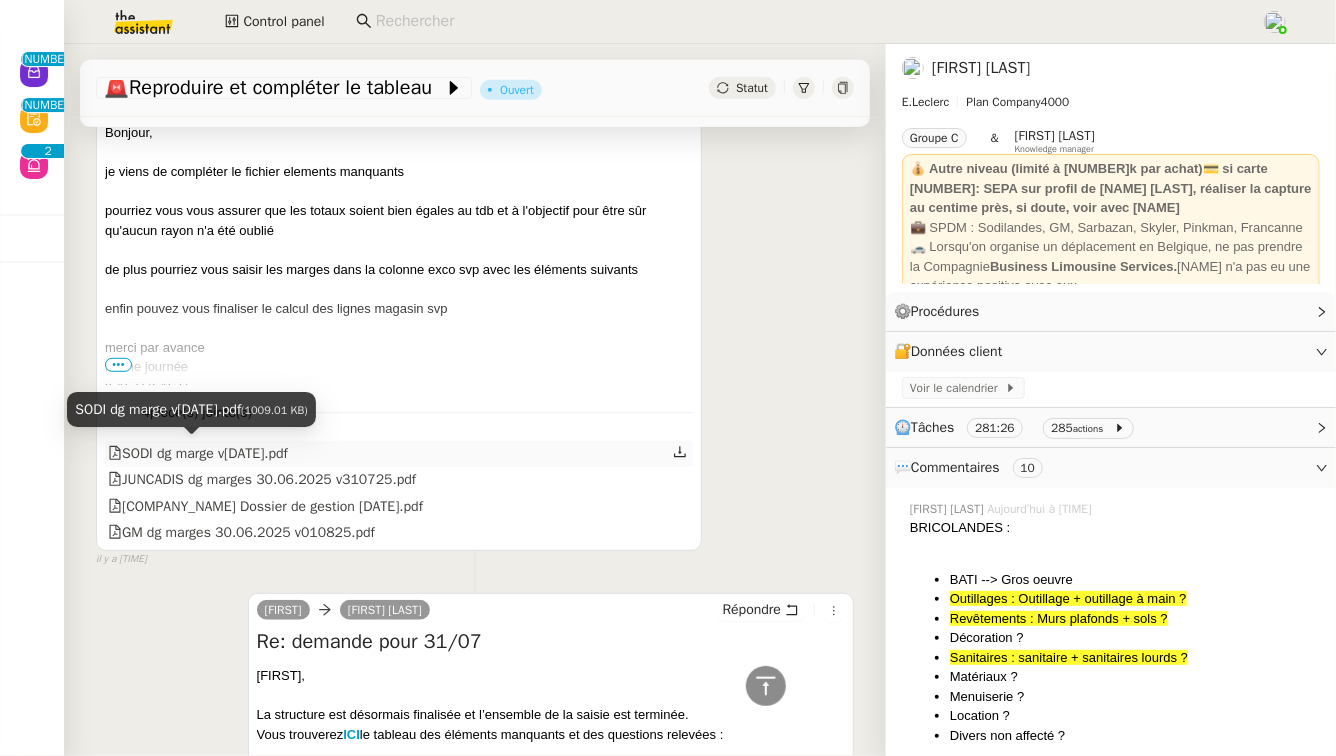 click on "SODI dg marge v[DATE].pdf" 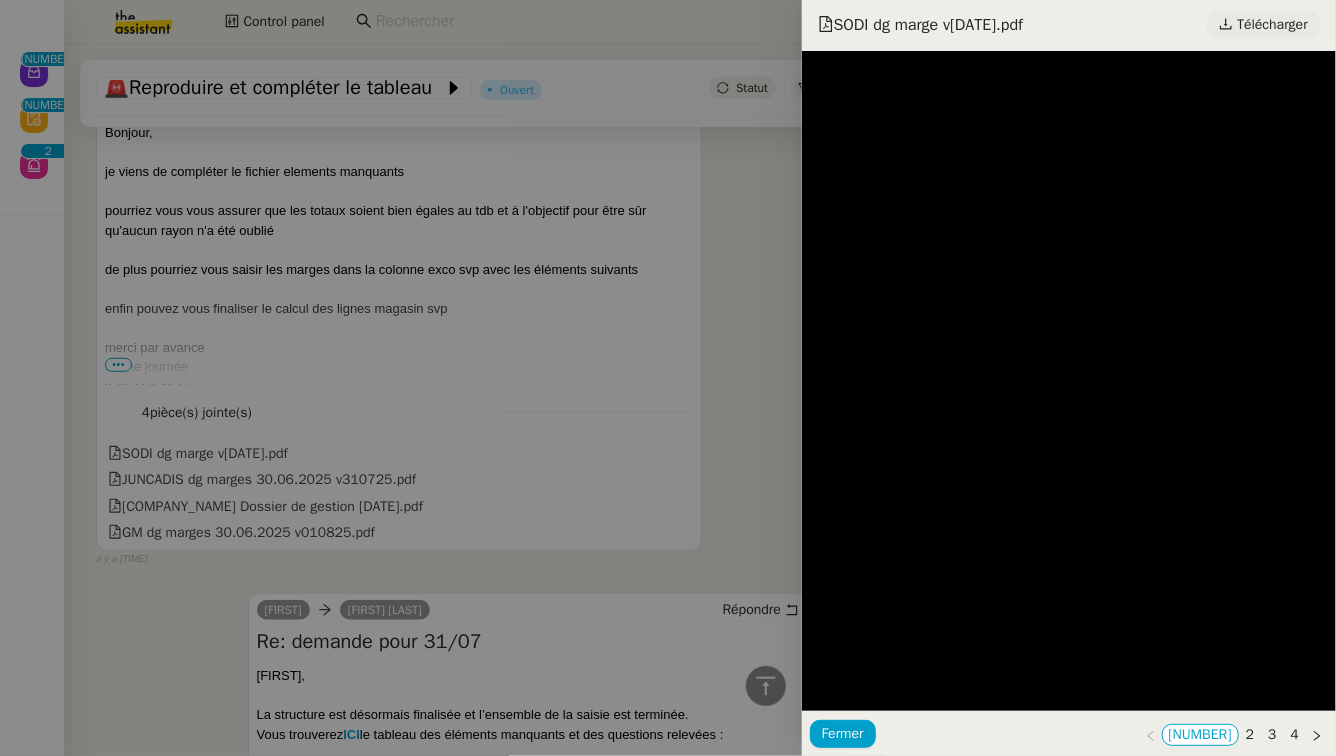 click on "Télécharger" at bounding box center [1272, 25] 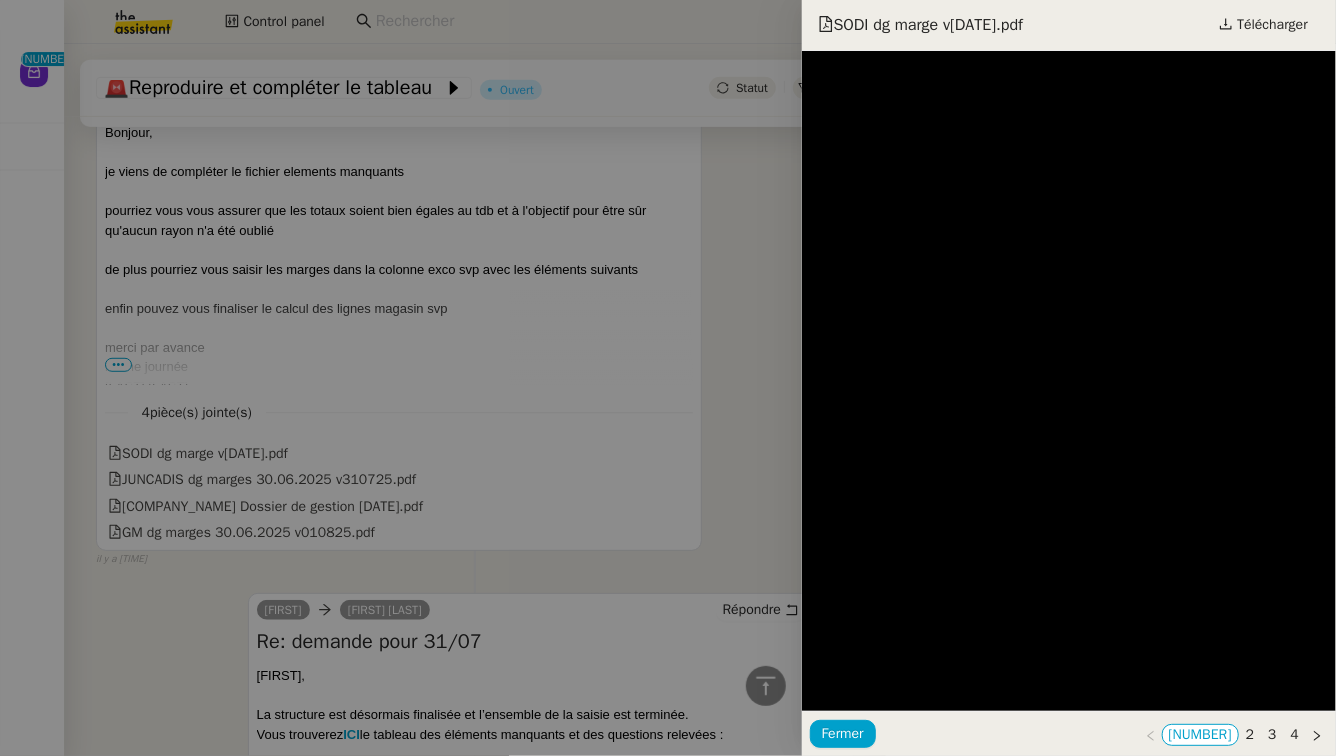 click at bounding box center [668, 378] 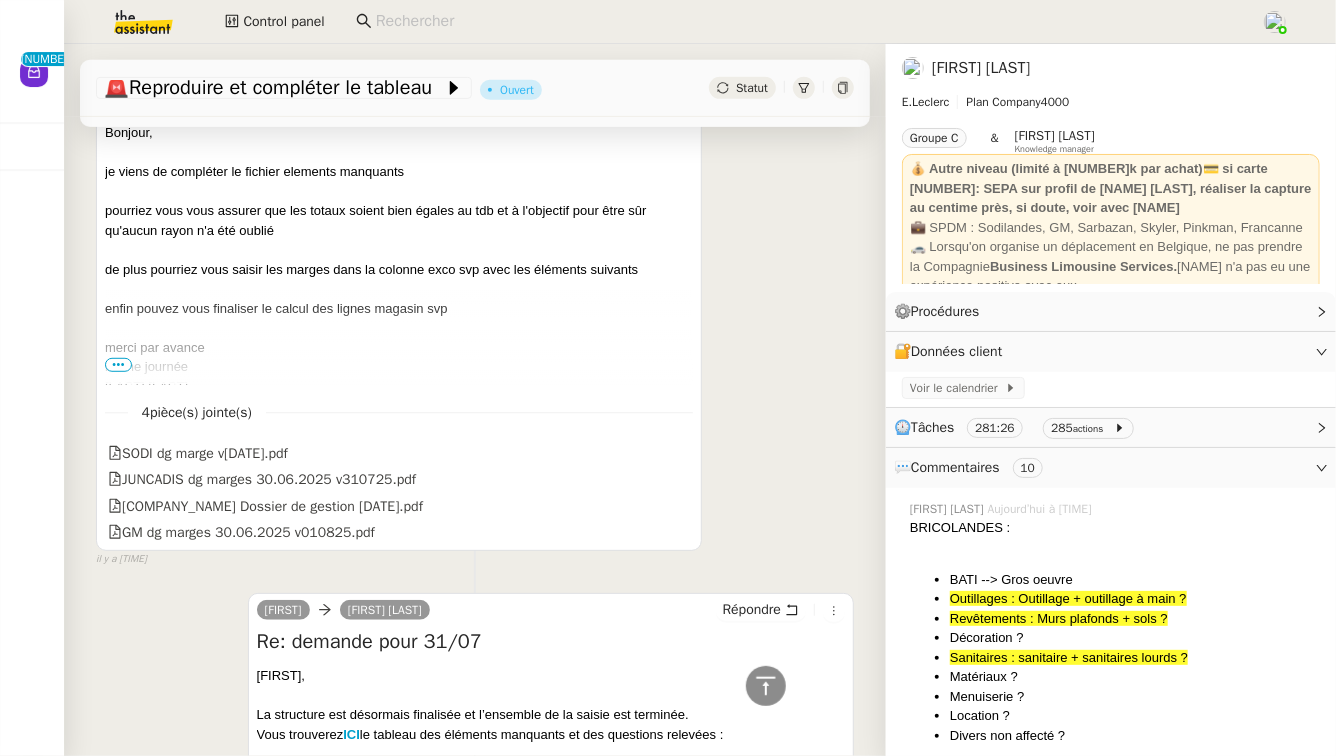 scroll, scrollTop: 0, scrollLeft: 0, axis: both 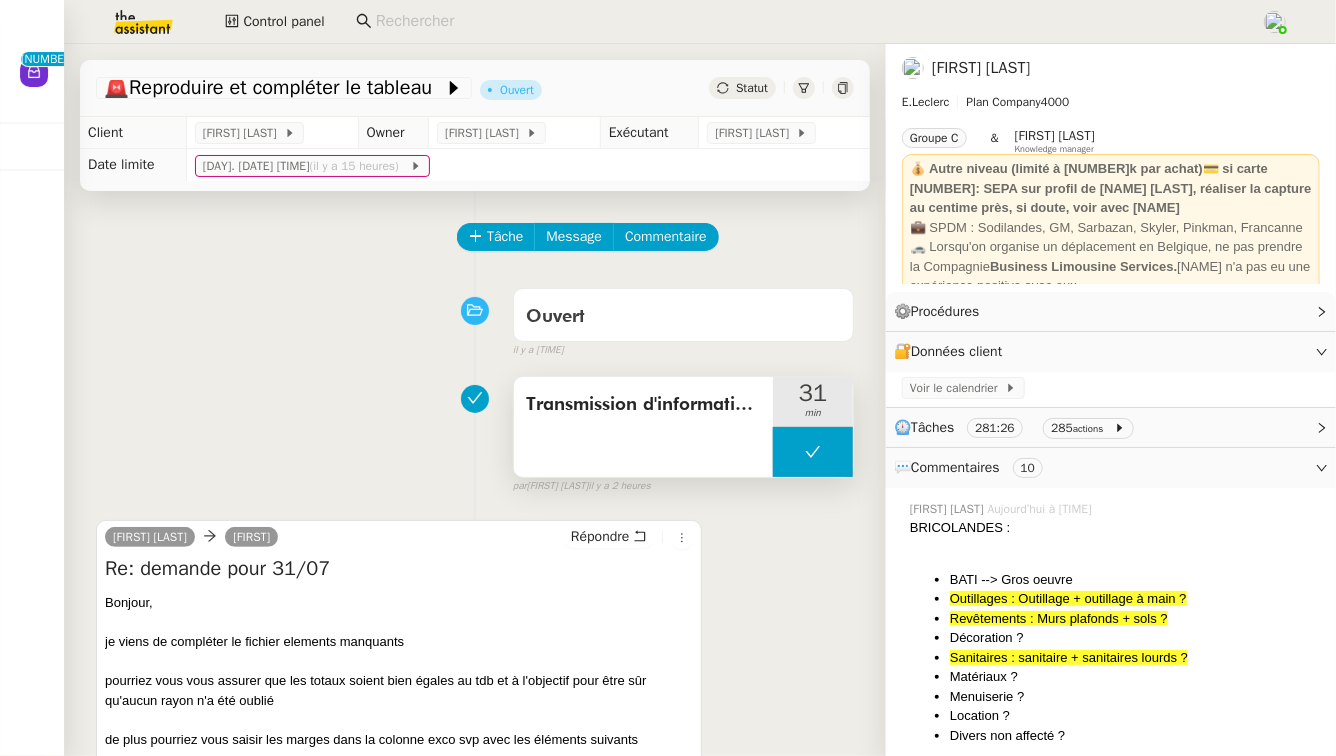 click at bounding box center [813, 452] 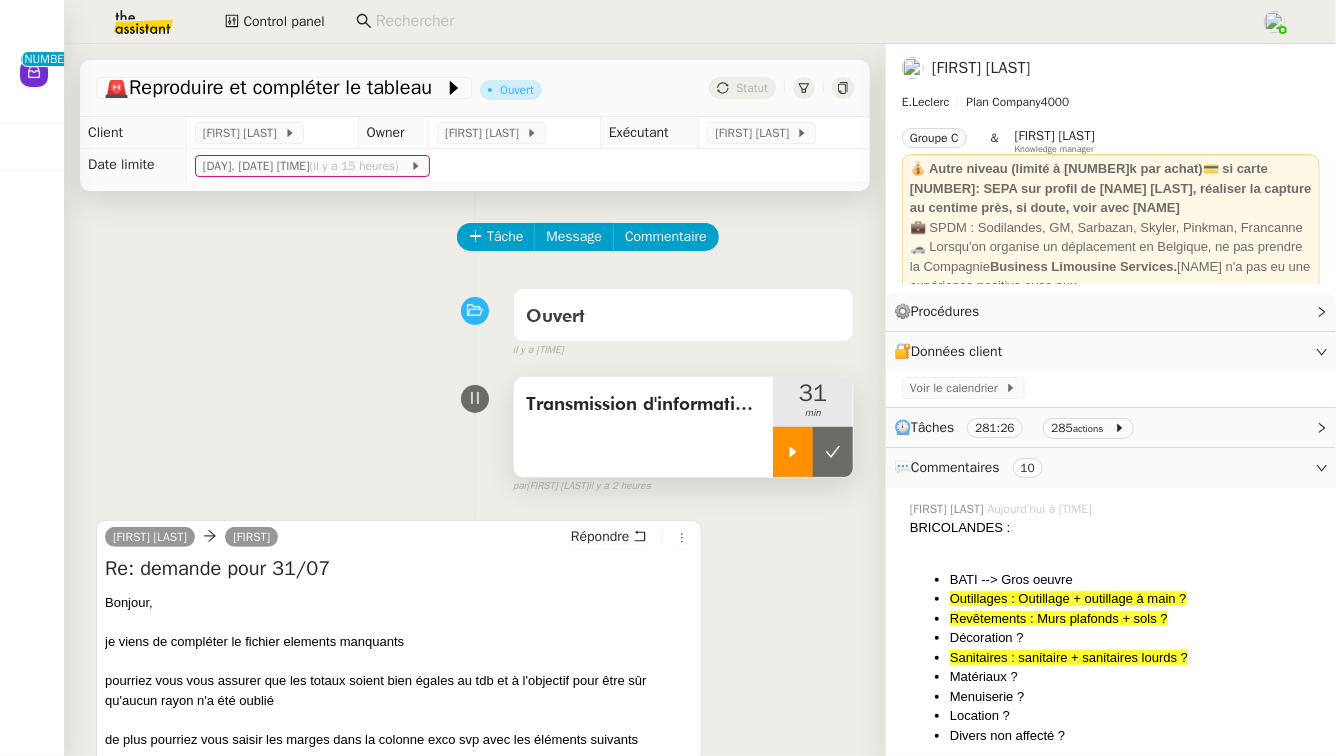 click 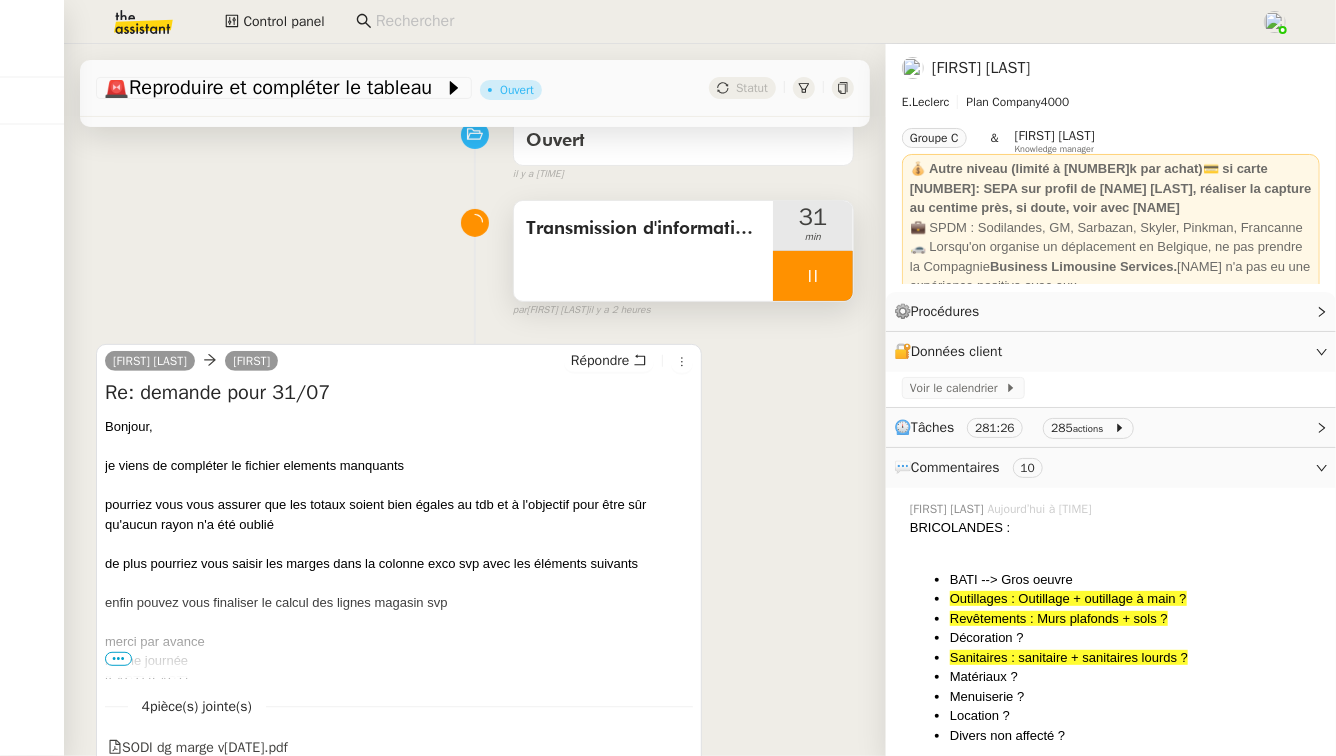 scroll, scrollTop: 186, scrollLeft: 0, axis: vertical 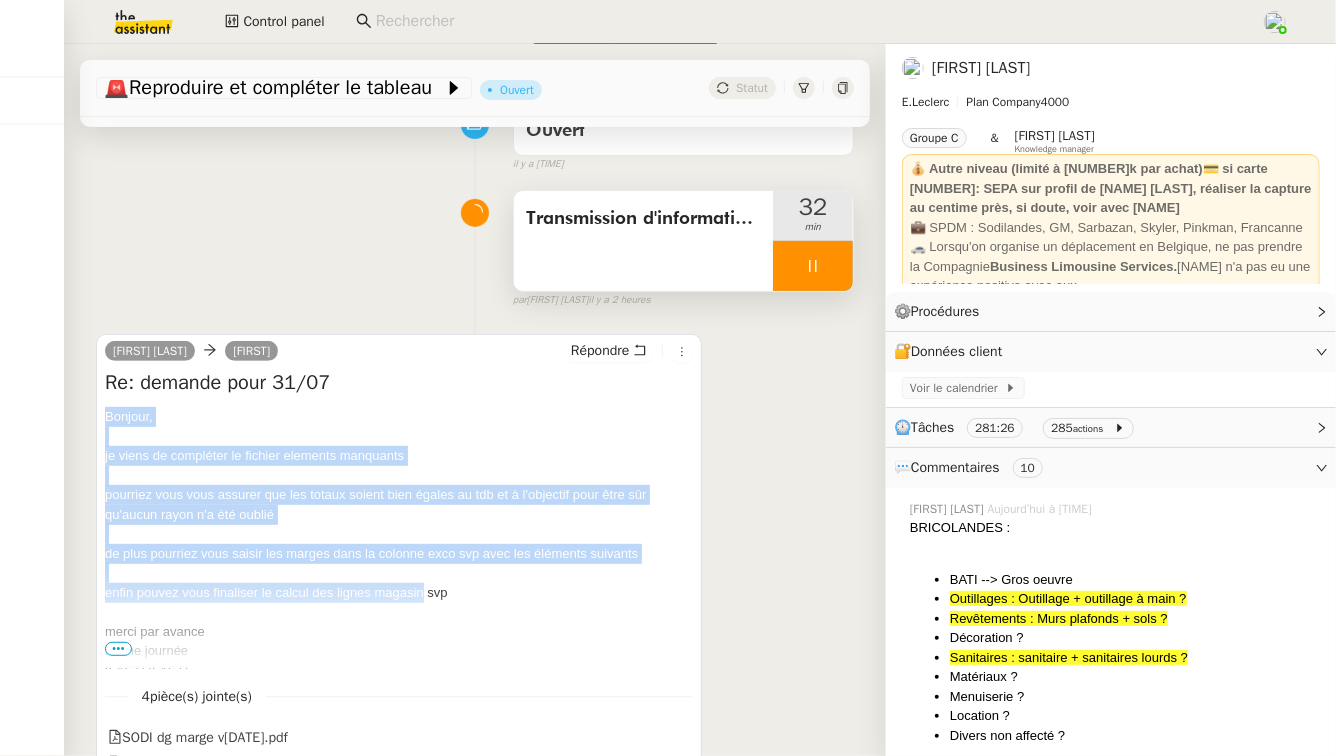 drag, startPoint x: 104, startPoint y: 416, endPoint x: 422, endPoint y: 595, distance: 364.9178 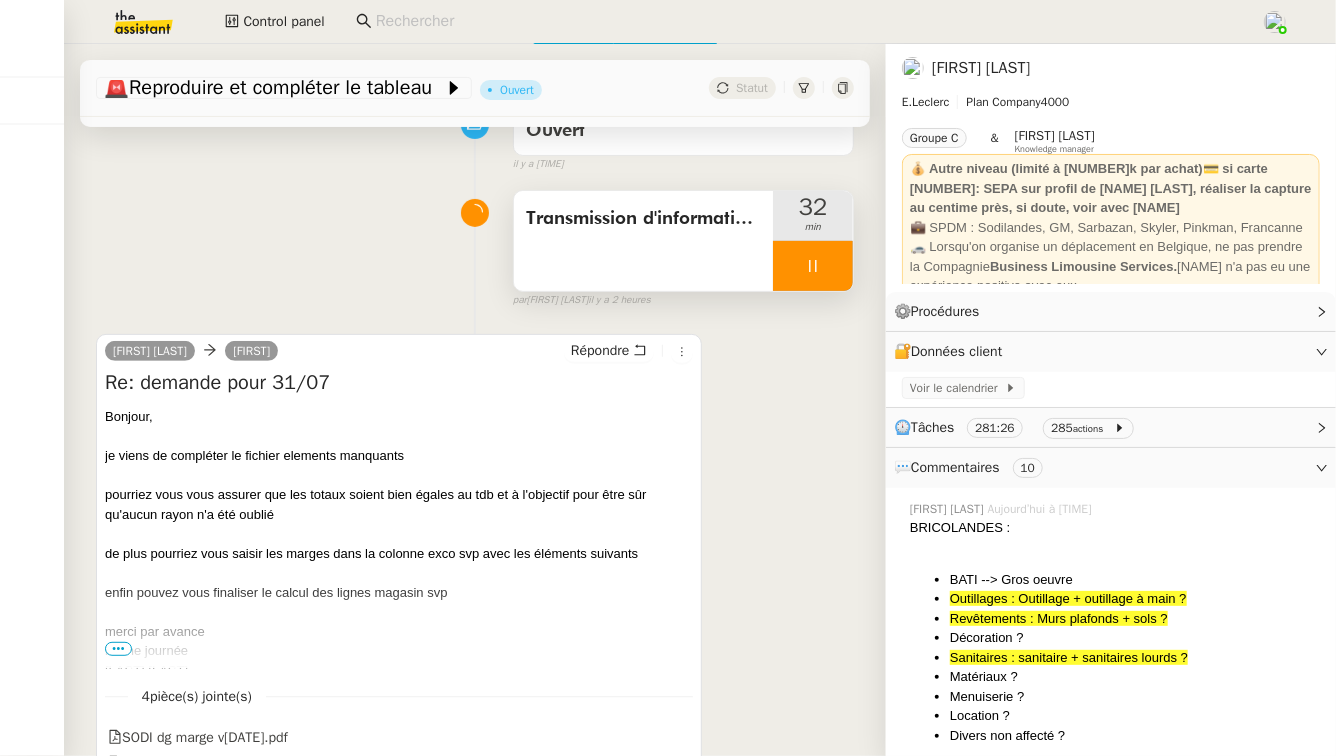 click on "enfin pouvez vous finaliser le calcul des lignes magasin svp" at bounding box center [399, 593] 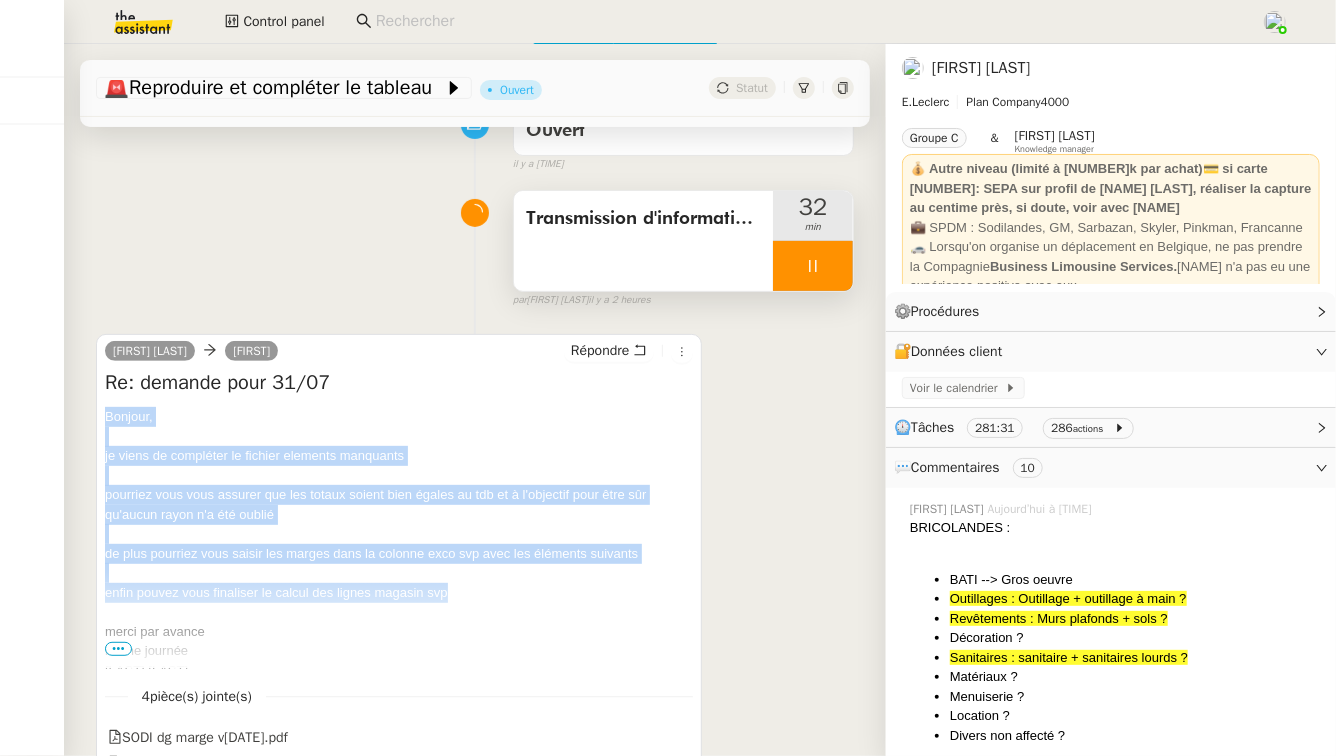drag, startPoint x: 453, startPoint y: 596, endPoint x: 96, endPoint y: 422, distance: 397.14606 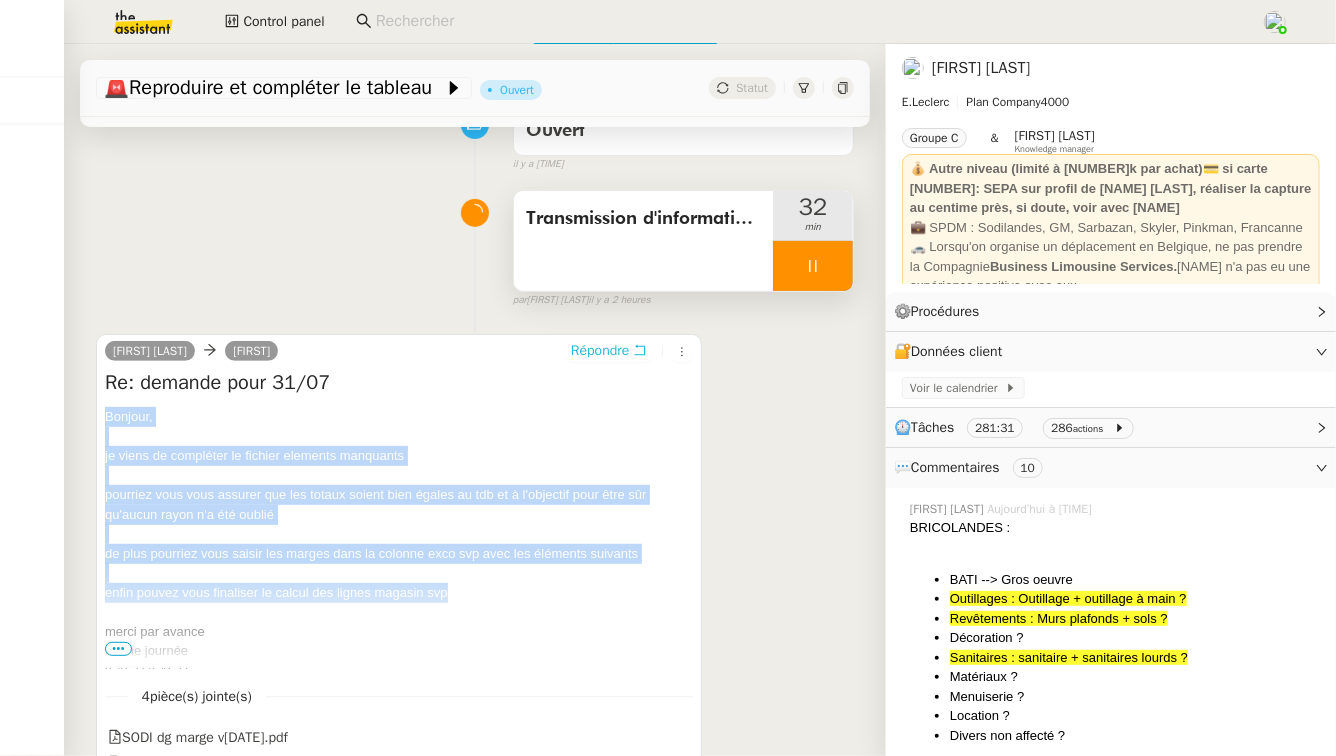 click on "Répondre" at bounding box center (600, 351) 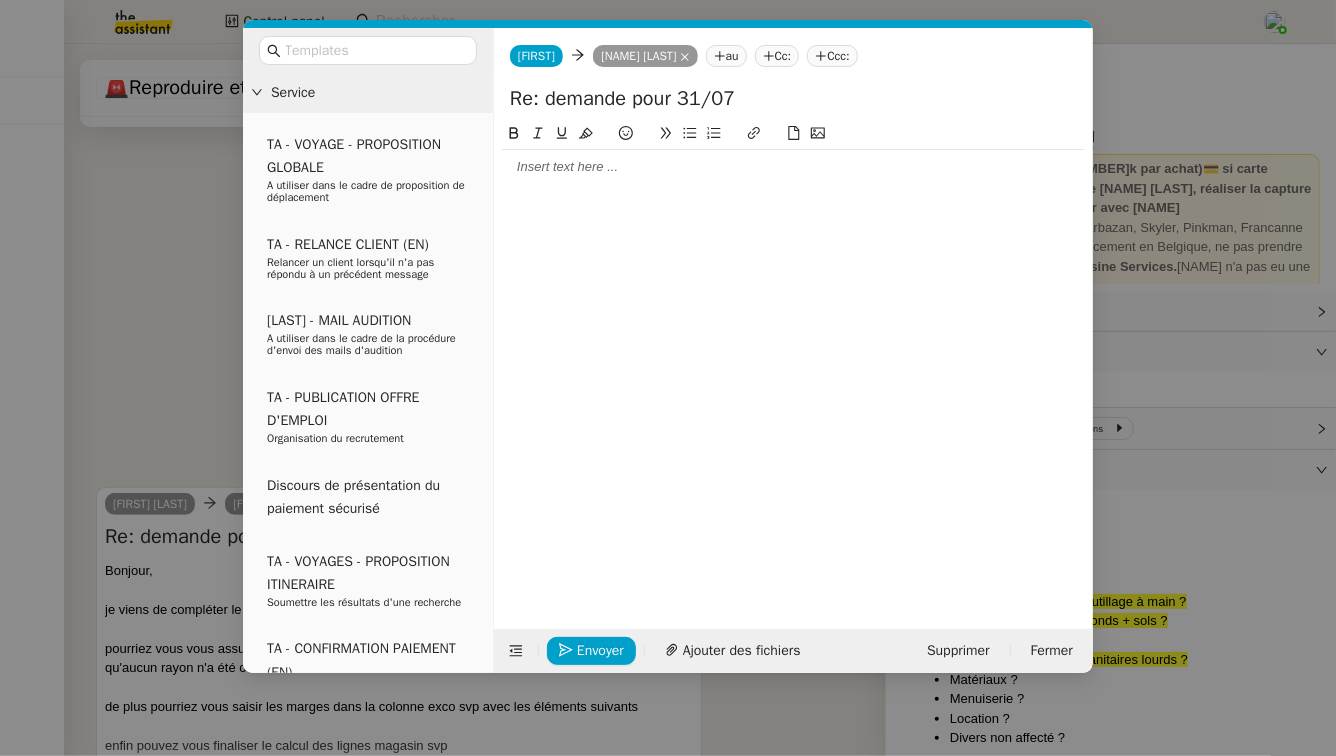 click 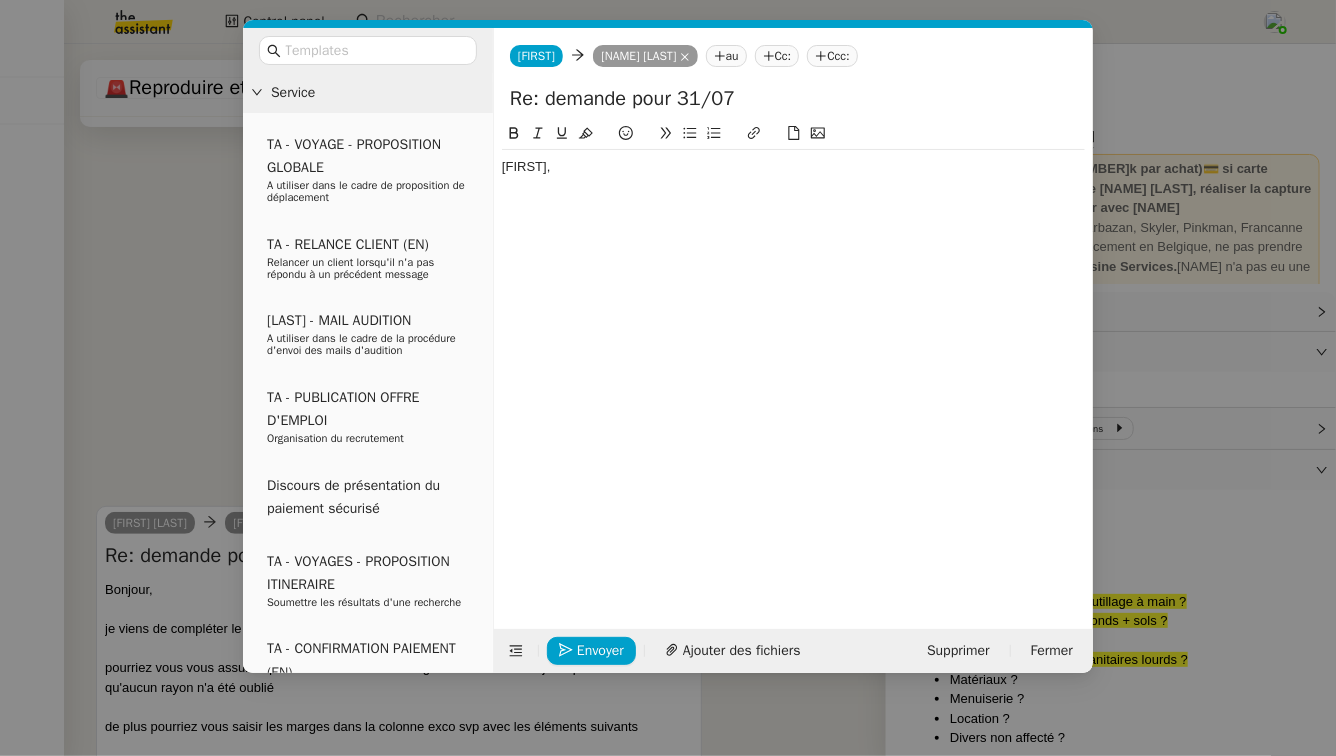 scroll, scrollTop: 0, scrollLeft: 0, axis: both 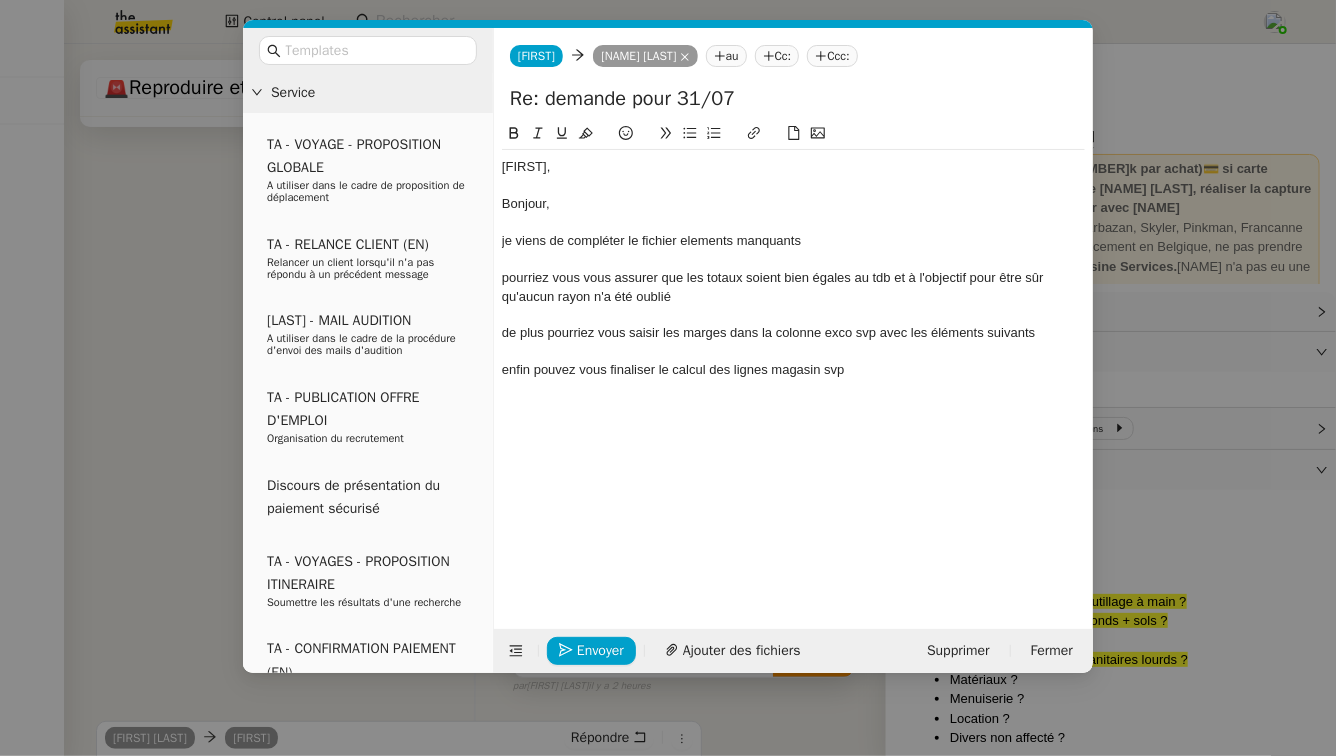 drag, startPoint x: 819, startPoint y: 242, endPoint x: 497, endPoint y: 208, distance: 323.79007 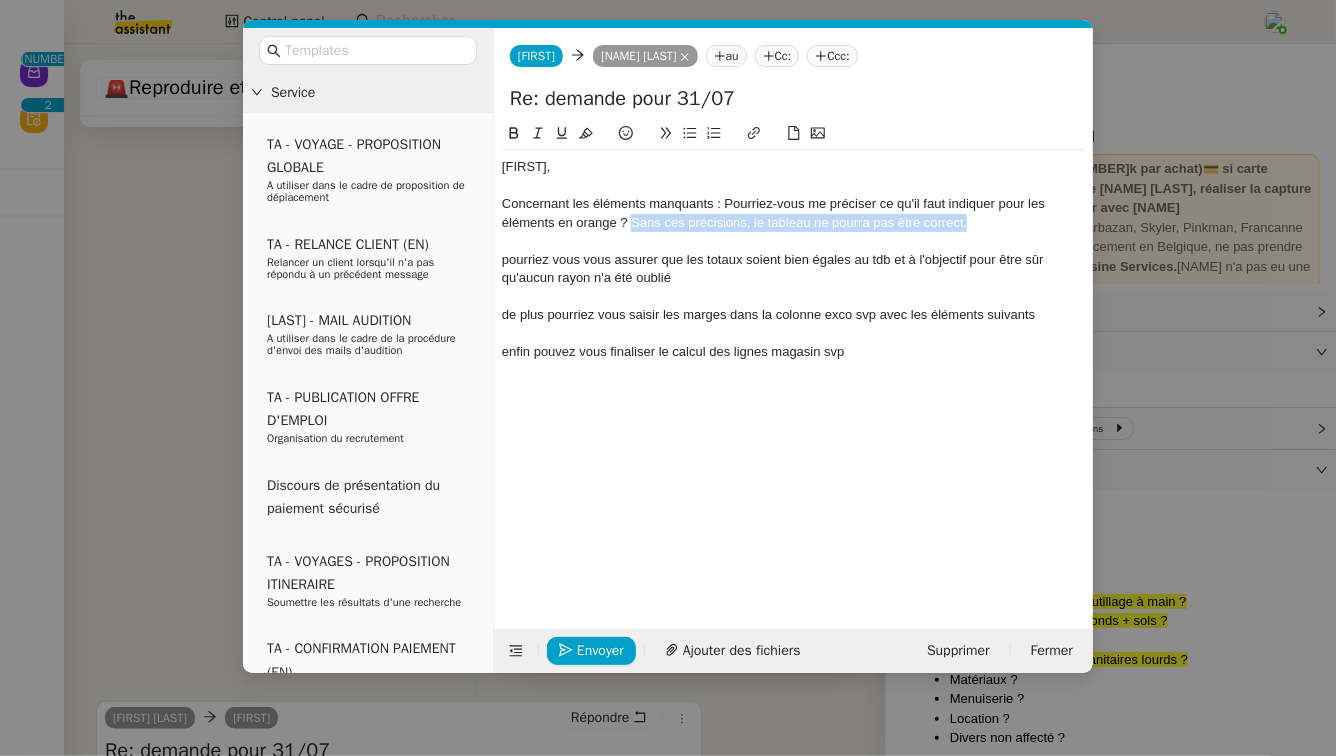 drag, startPoint x: 989, startPoint y: 224, endPoint x: 630, endPoint y: 217, distance: 359.06824 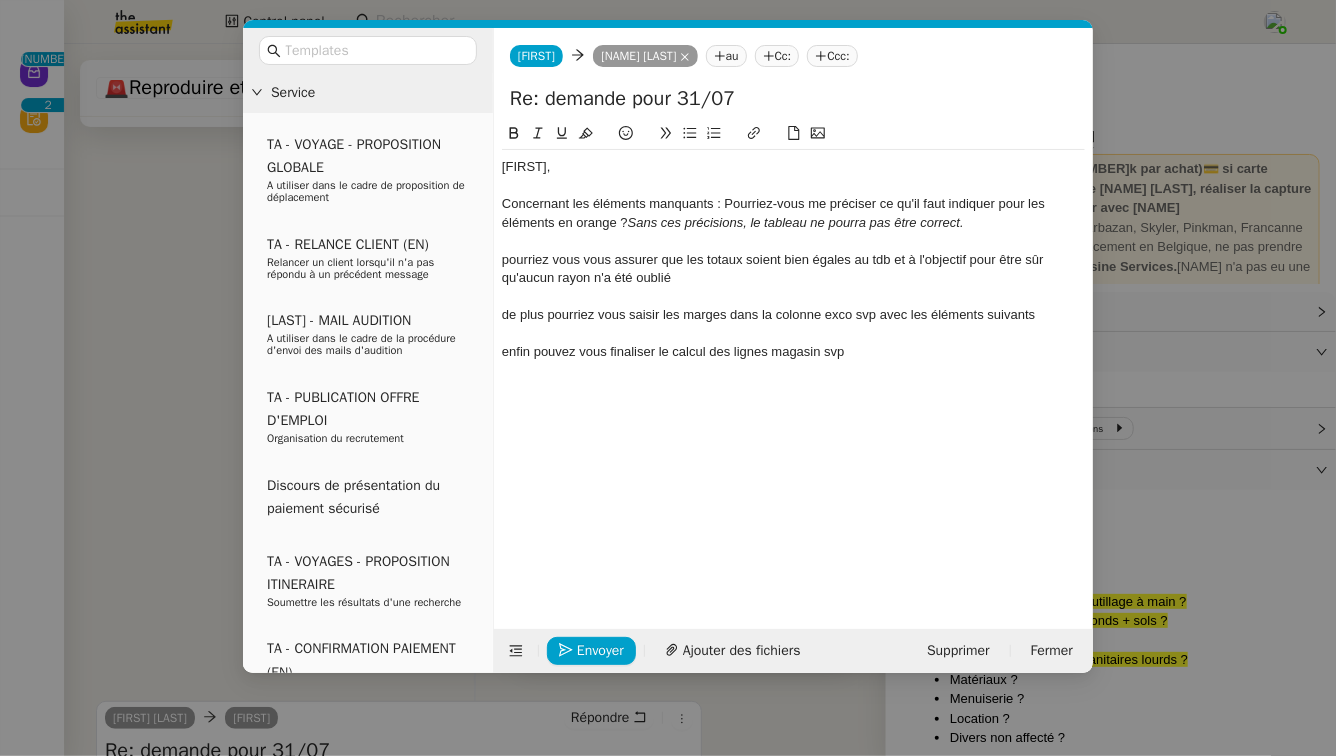 click on "Concernant les éléments manquants : Pourriez-vous me préciser ce qu'il faut indiquer pour les éléments en orange ? Sans ces précisions, le tableau ne pourra pas être correct." 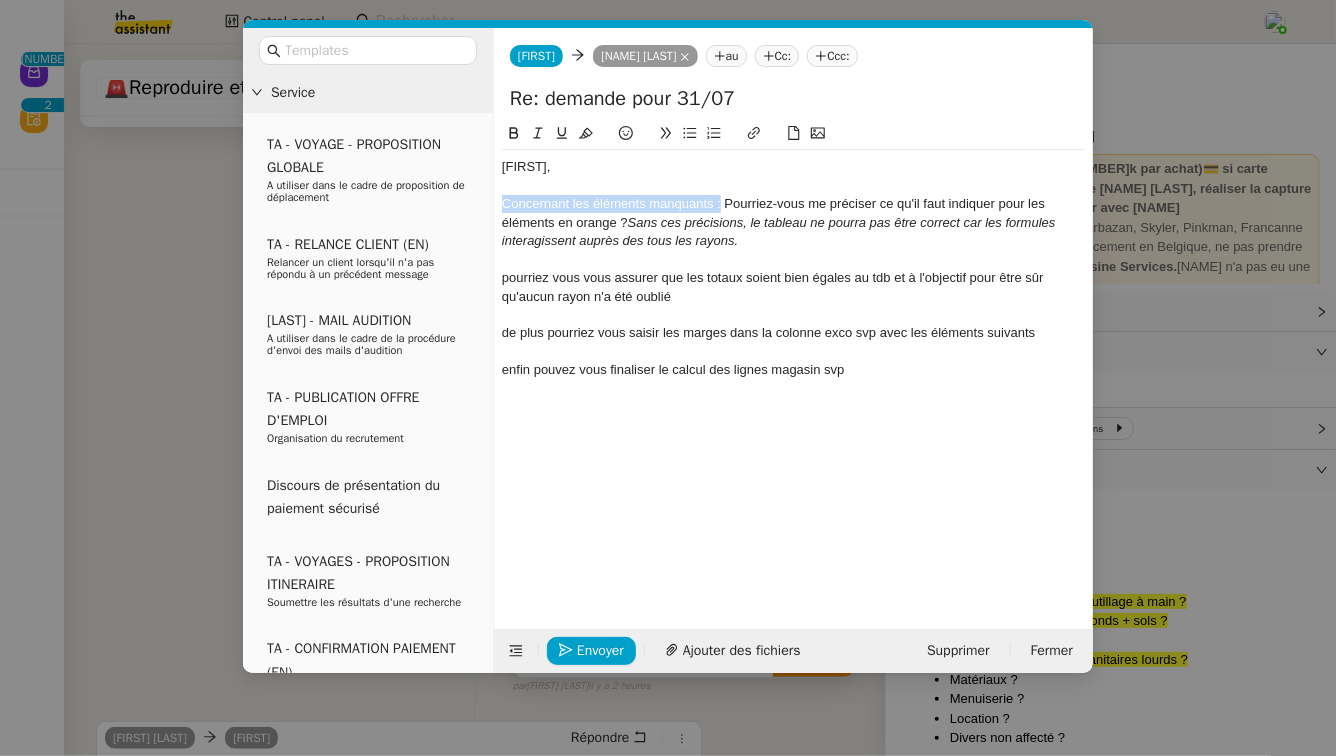 drag, startPoint x: 720, startPoint y: 204, endPoint x: 491, endPoint y: 211, distance: 229.10696 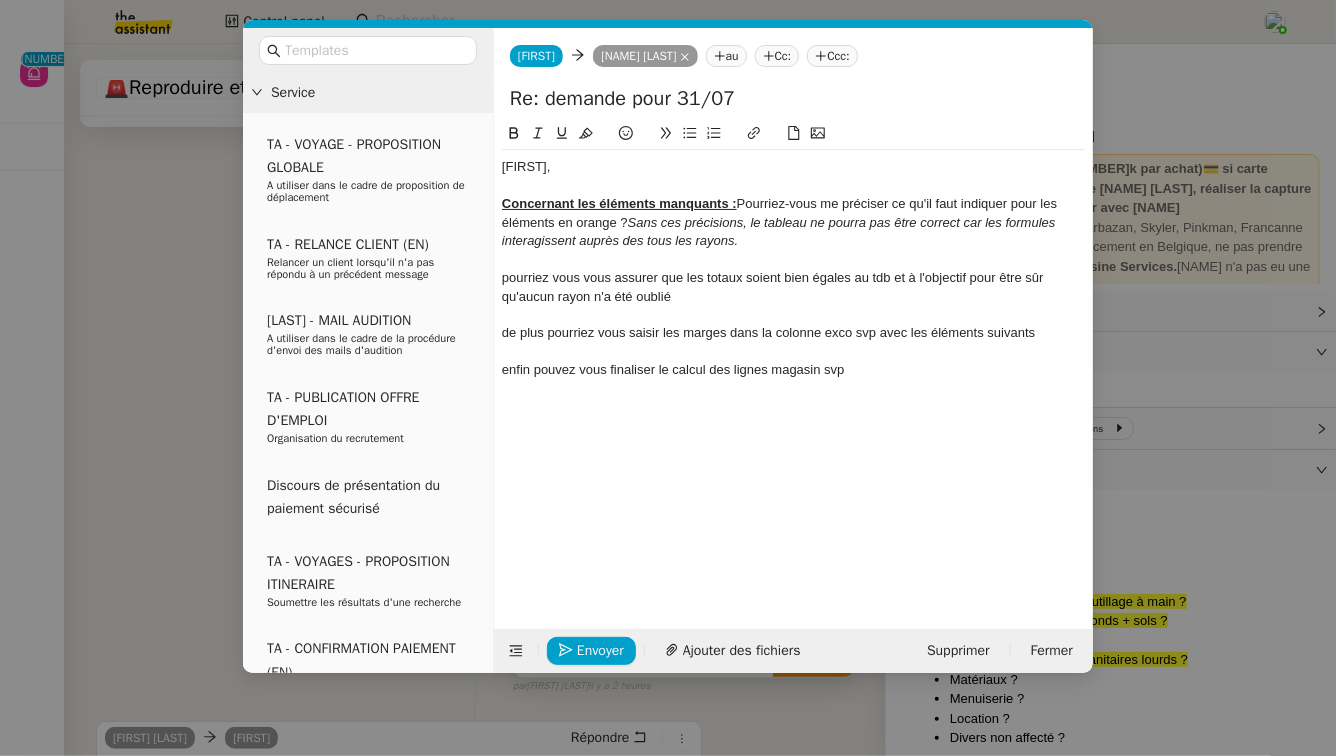 click on "Concernant les éléments manquants :  Pourriez-vous me préciser ce qu'il faut indiquer pour les éléments en orange ?  Sans ces précisions, le tableau ne pourra pas être correct car les formules interagissent auprès des tous les rayons." 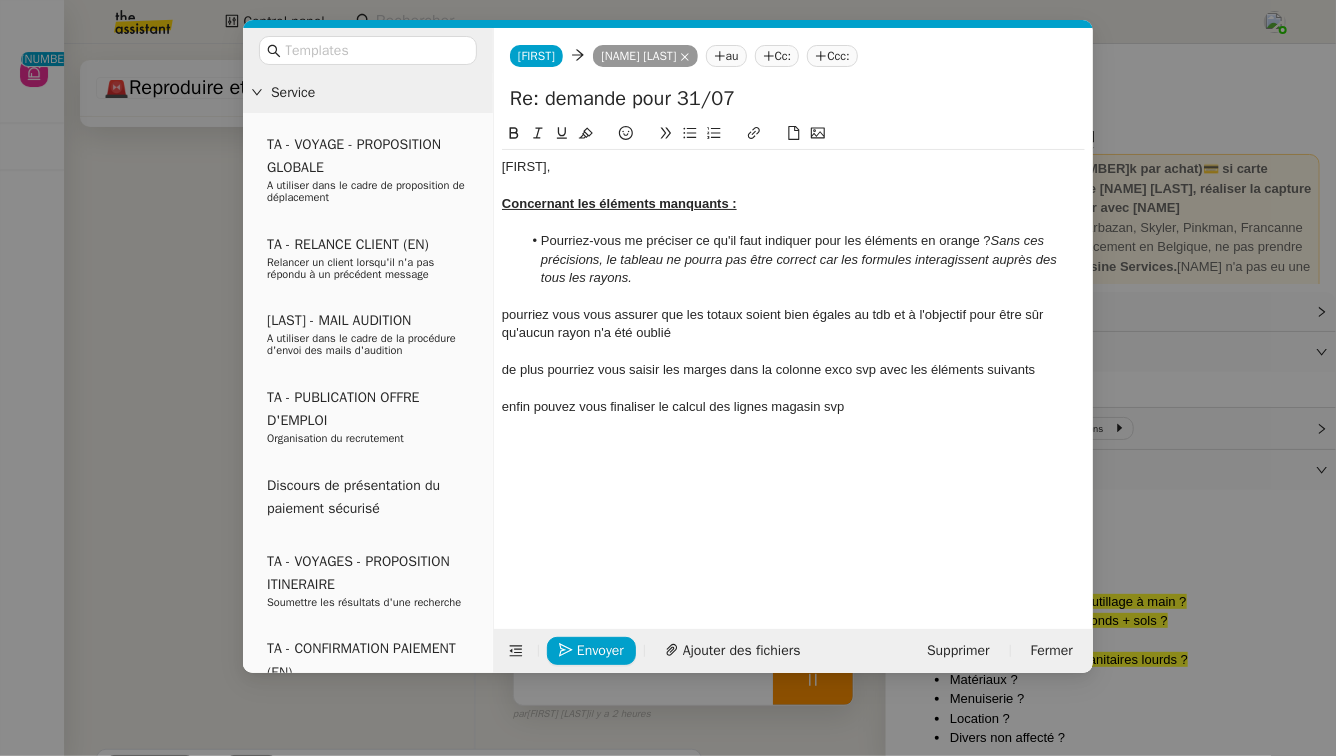click 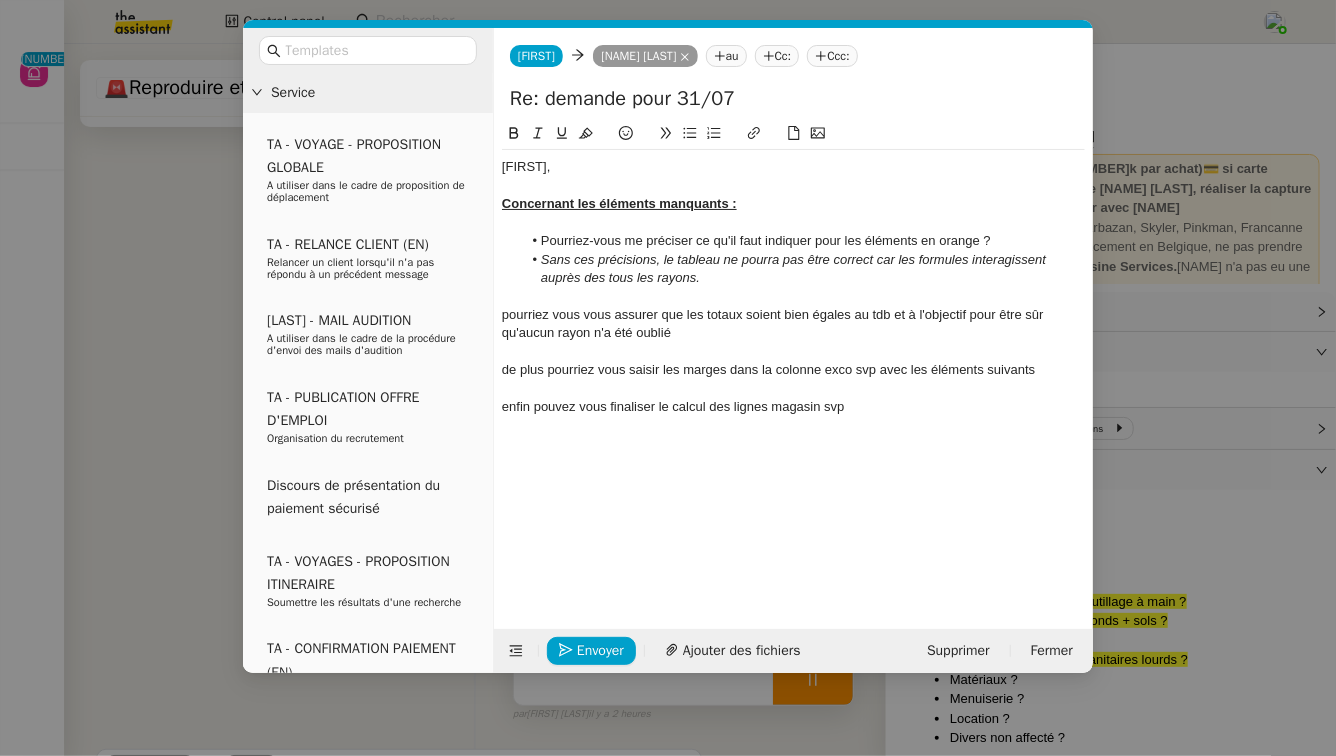 click on "Pourriez-vous me préciser ce qu'il faut indiquer pour les éléments en orange ?" 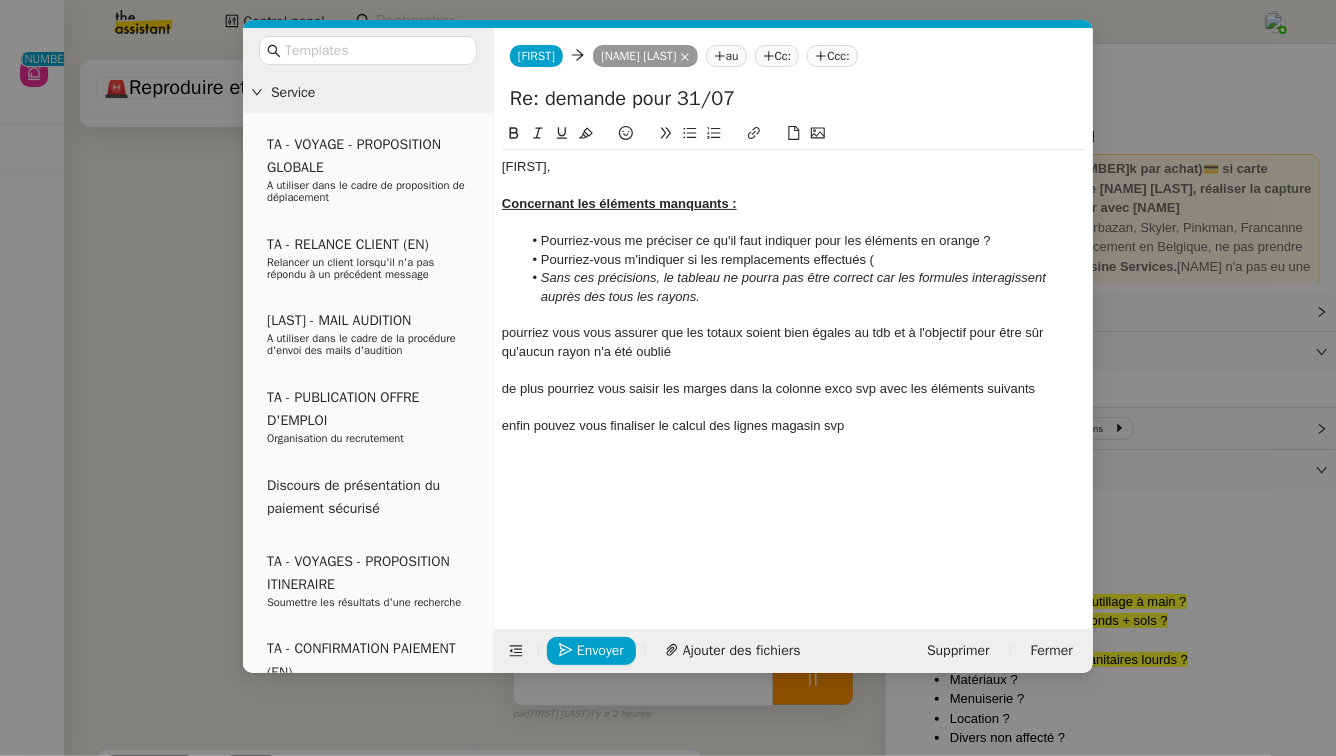 click on "Pourriez-vous m'indiquer si les remplacements effectués (" 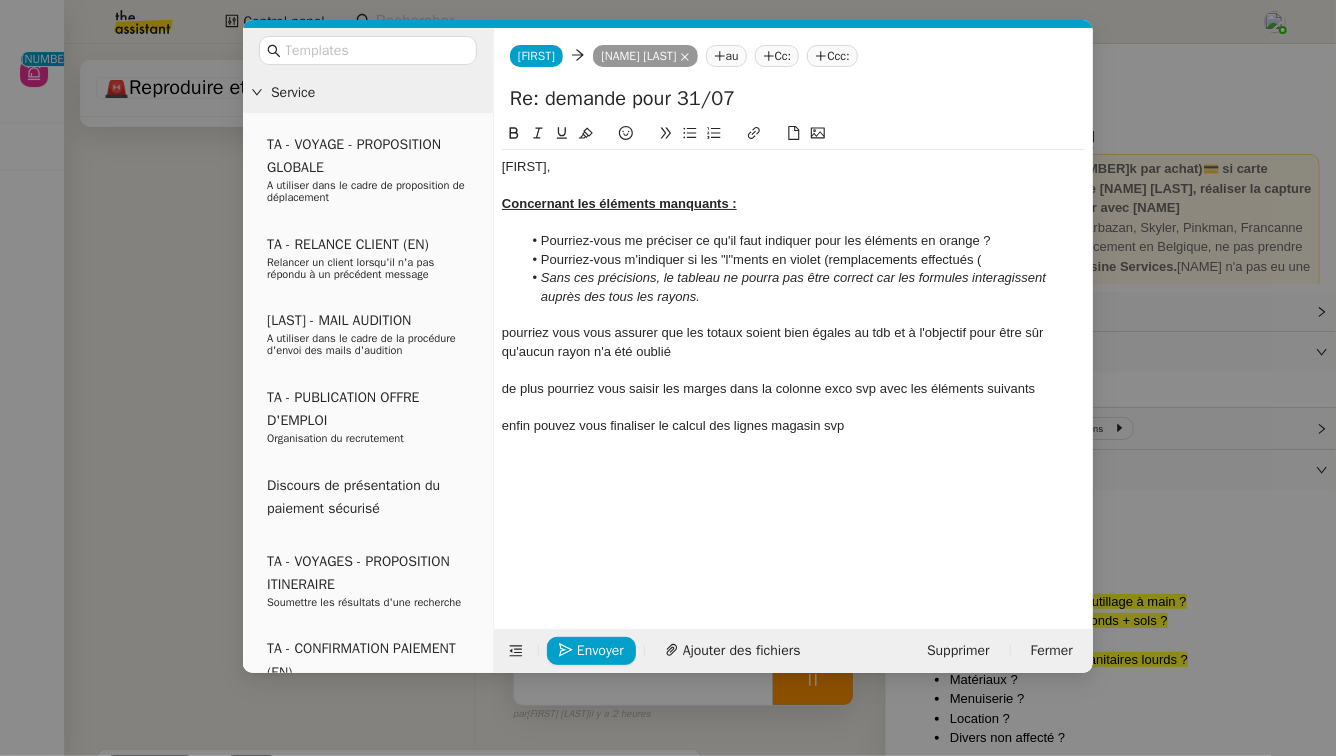 click on "Pourriez-vous m'indiquer si les "l"ments en violet (remplacements effectués (" 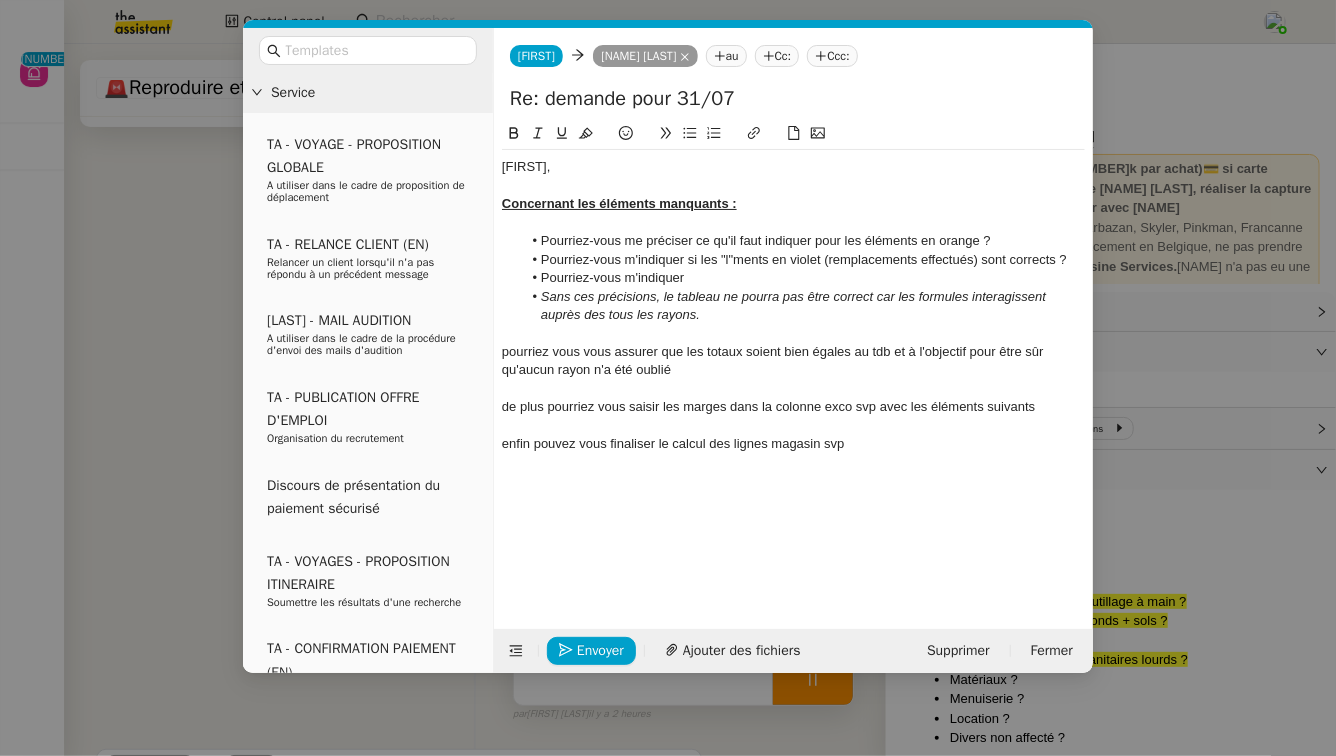 click on "Pourriez-vous m'indiquer si les "l"ments en violet (remplacements effectués) sont corrects ?" 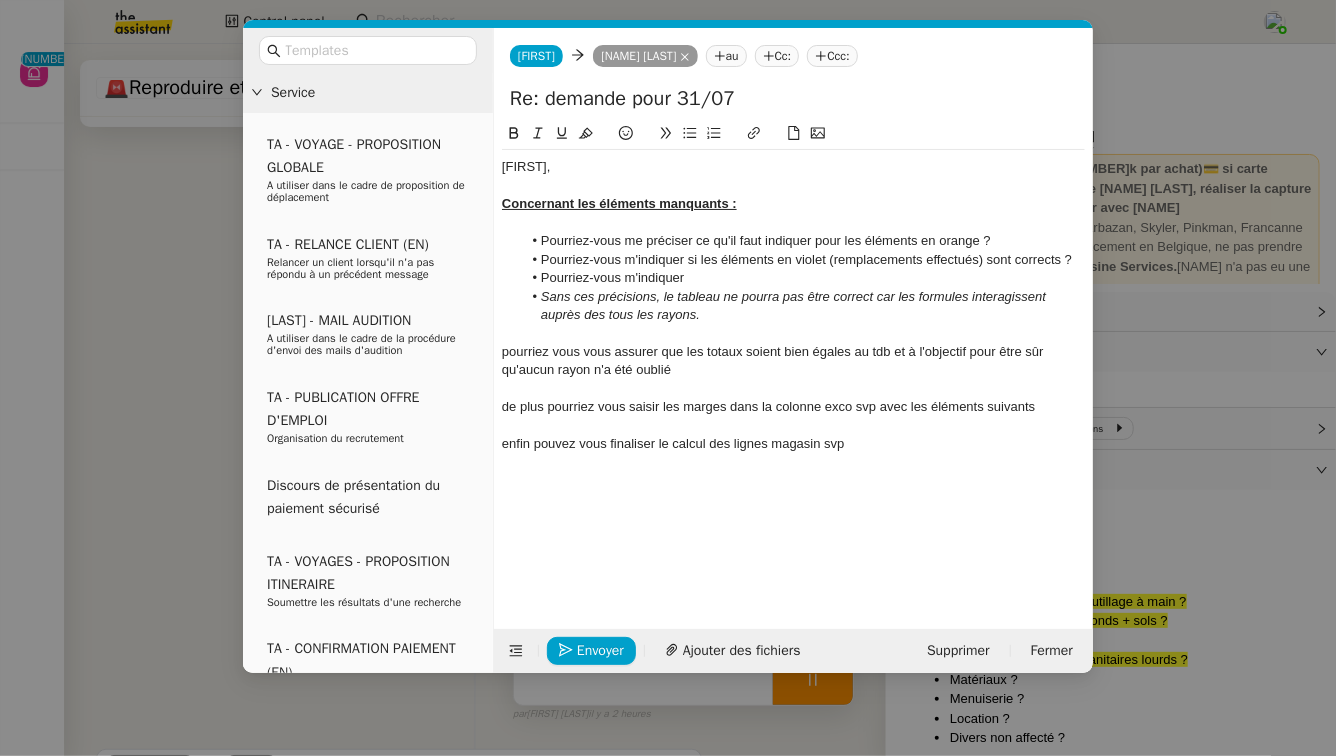 click on "Pourriez-vous m'indiquer" 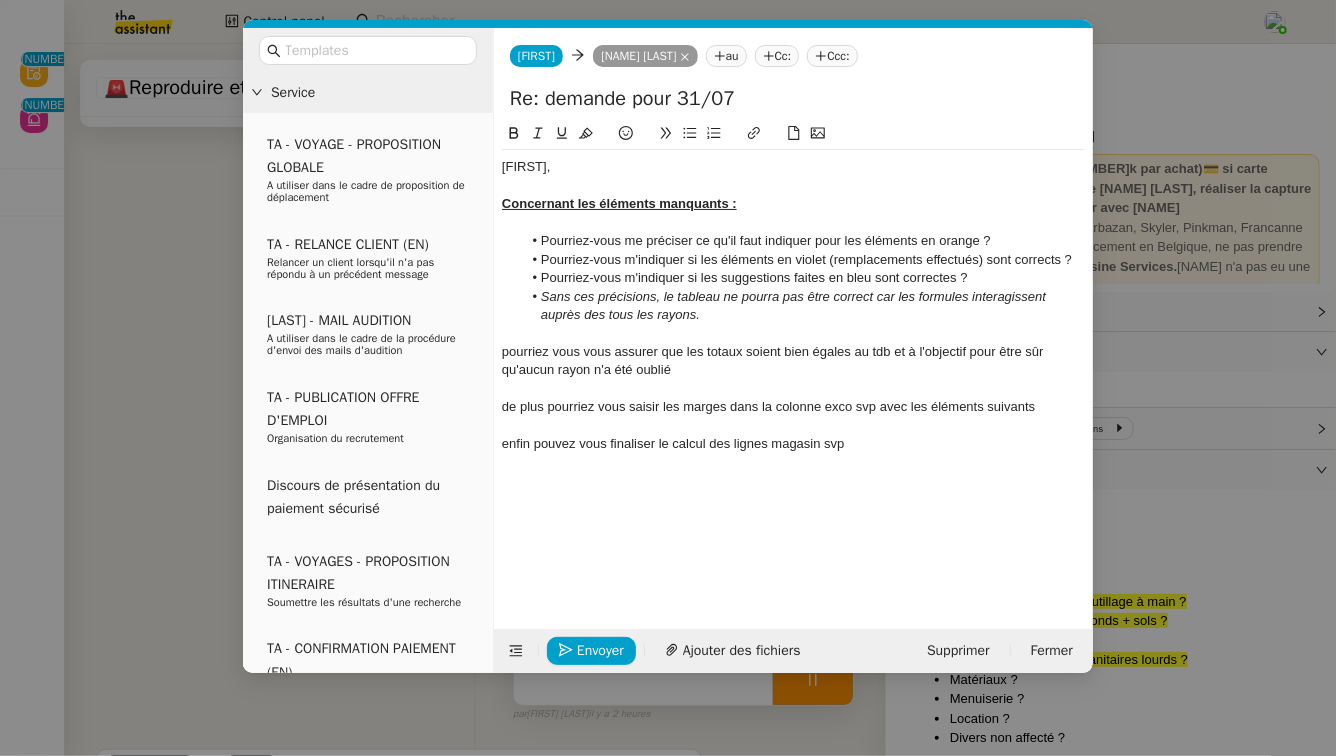 click on "Sans ces précisions, le tableau ne pourra pas être correct car les formules interagissent auprès des tous les rayons." 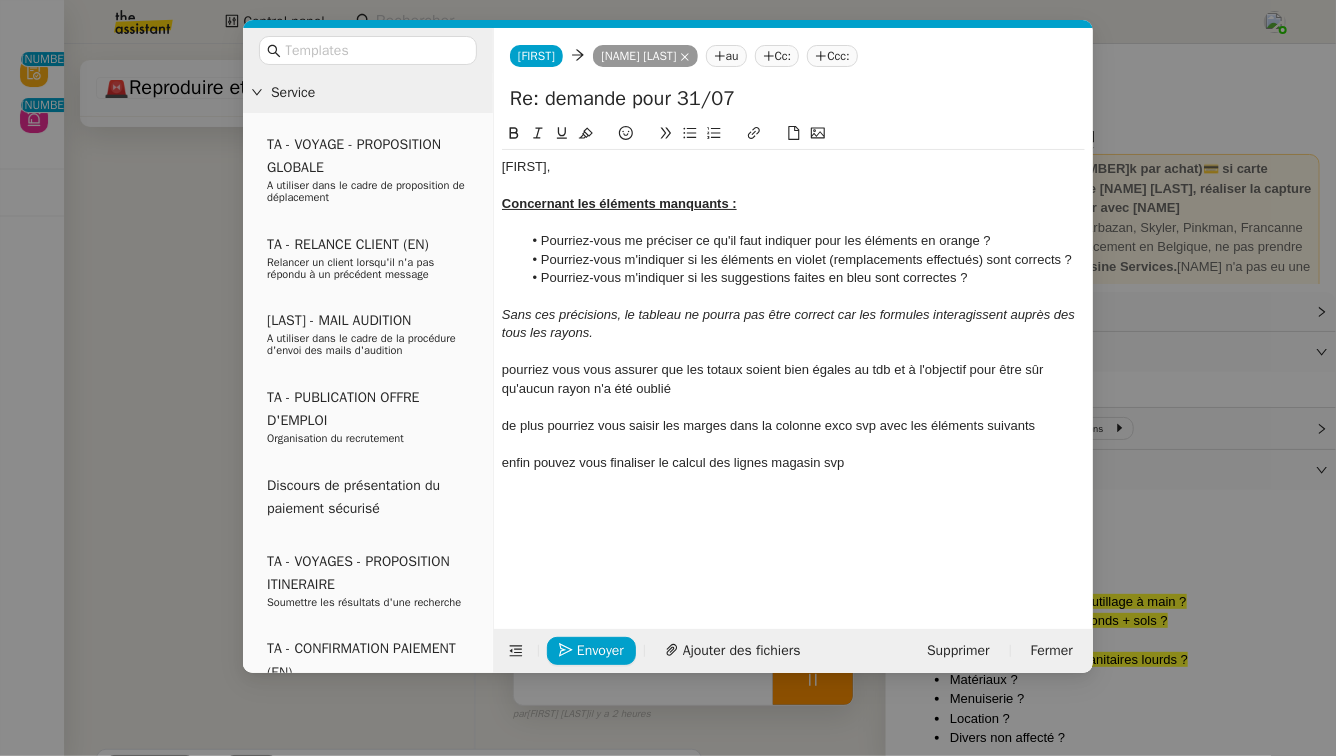 click on "﻿ Sans ces précisions, le tableau ne pourra pas être correct car les formules interagissent auprès des tous les rayons." 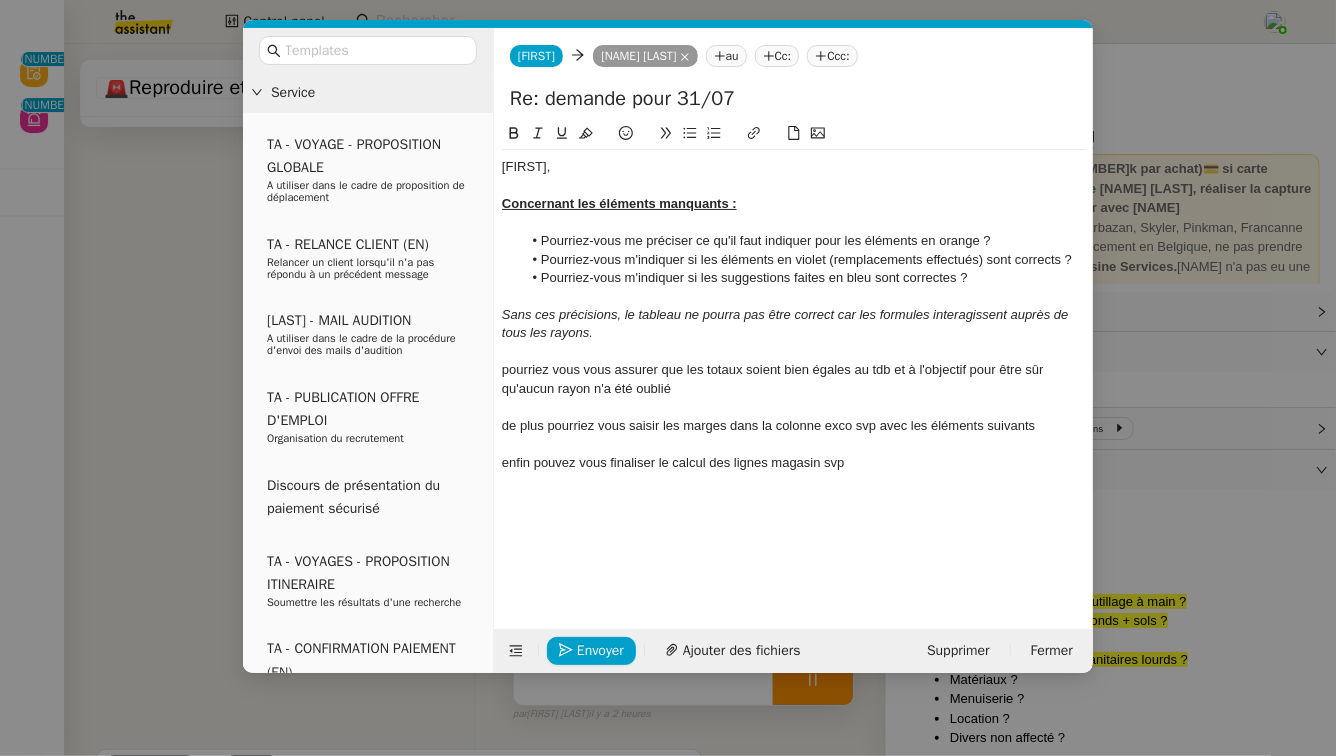 click on "Sans ces précisions, le tableau ne pourra pas être correct car les formules interagissent auprès de tous les rayons." 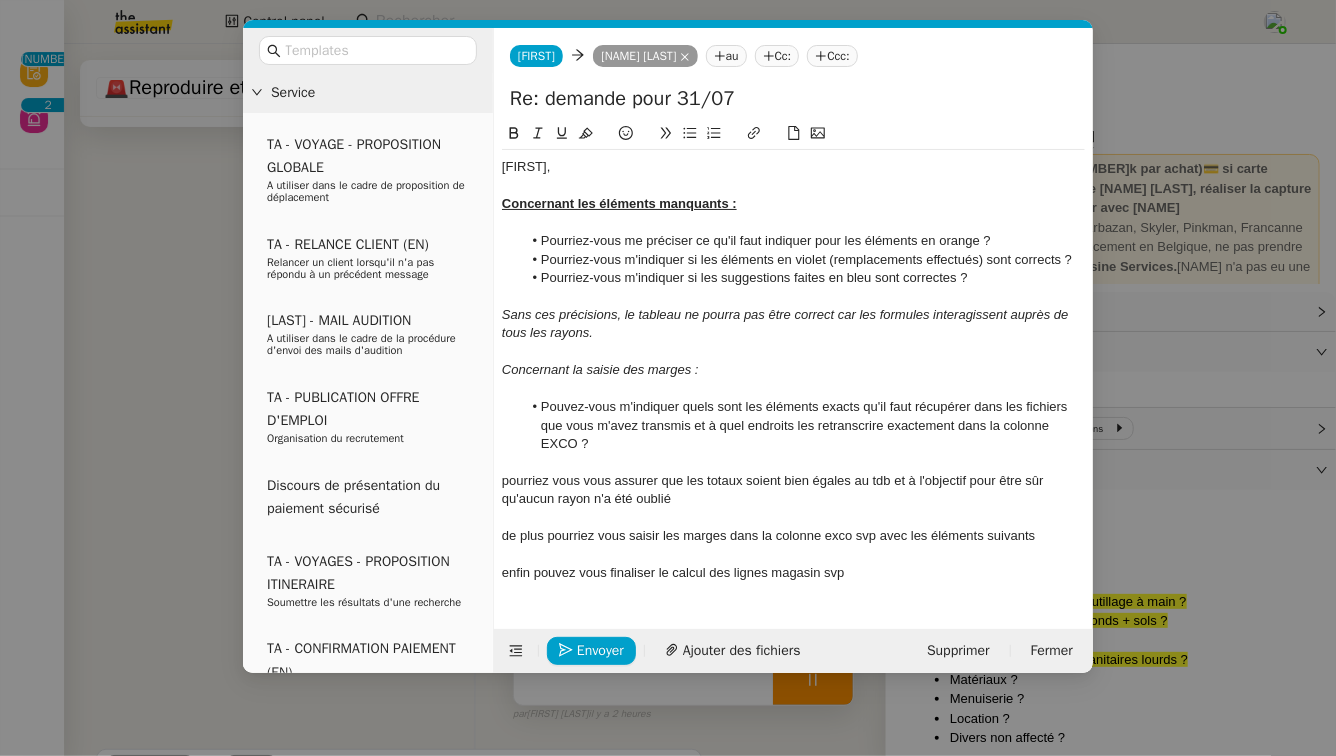 click on "Concernant la saisie des marges :" 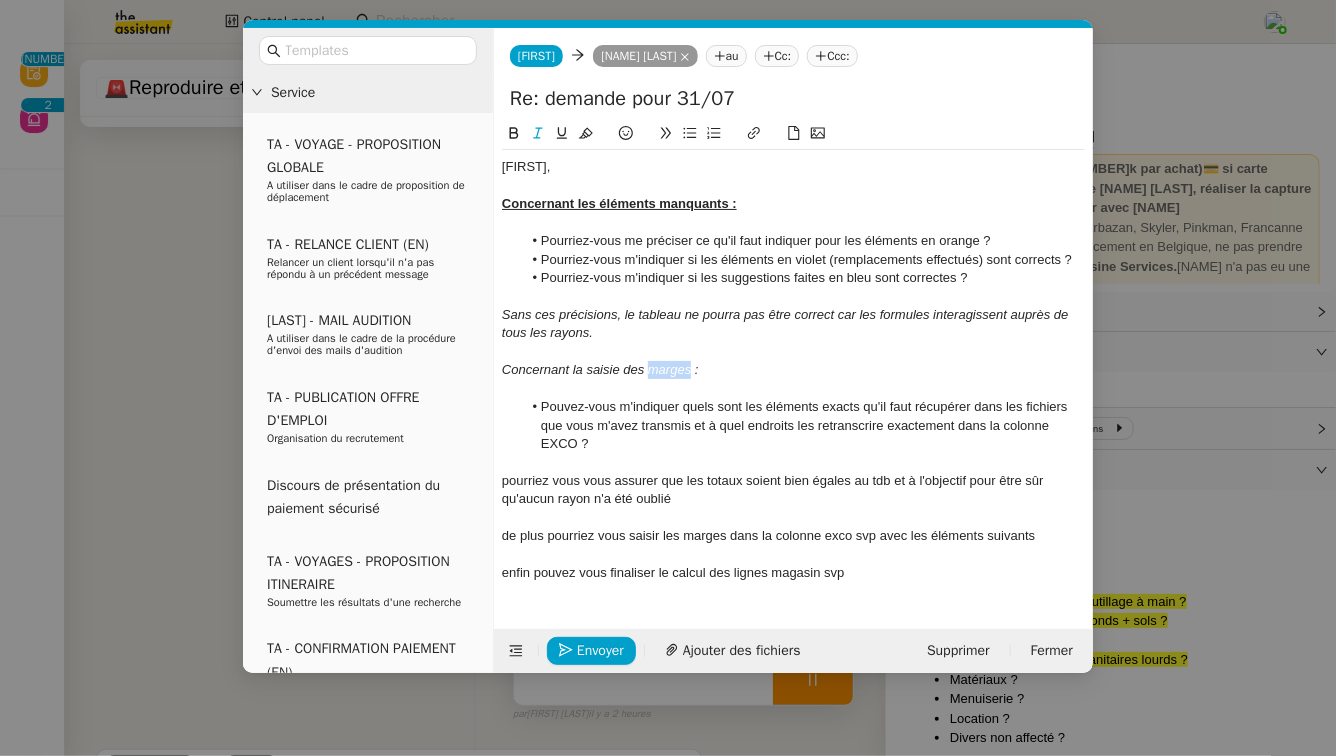 click on "Concernant la saisie des marges :" 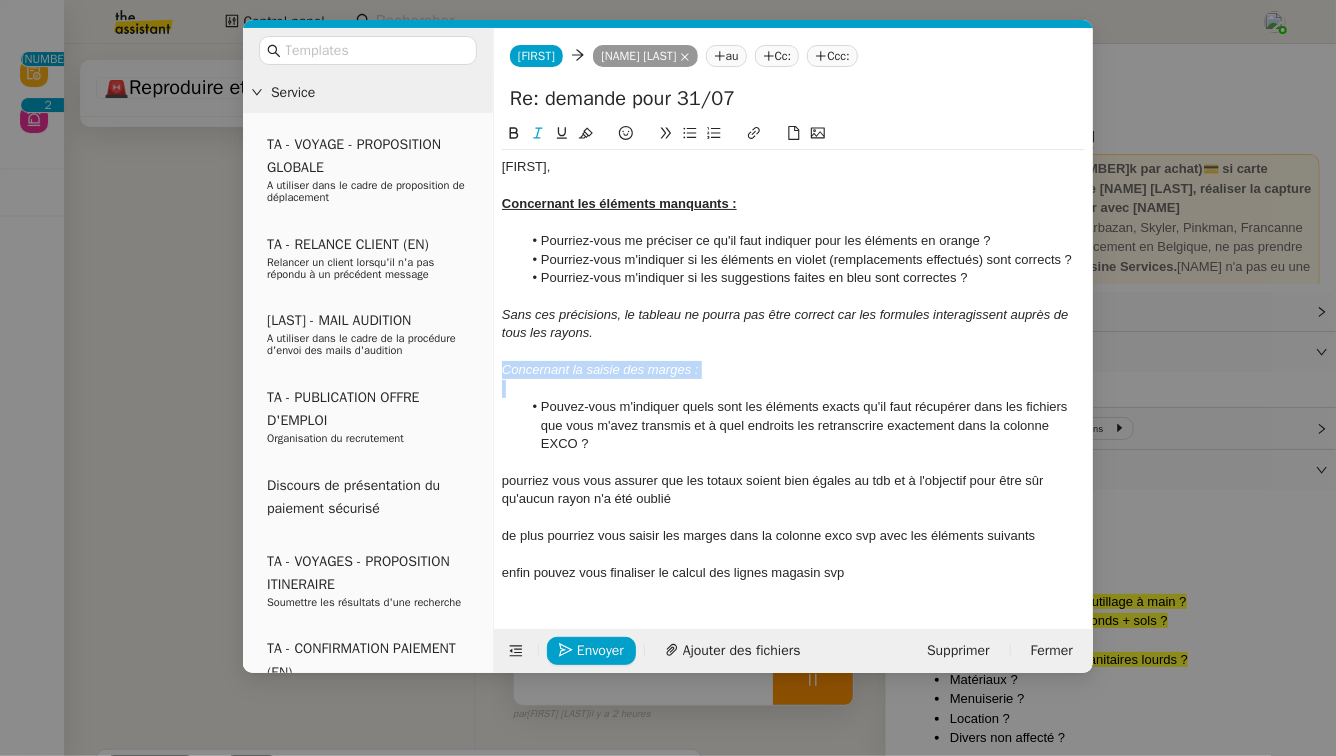 click on "Concernant la saisie des marges :" 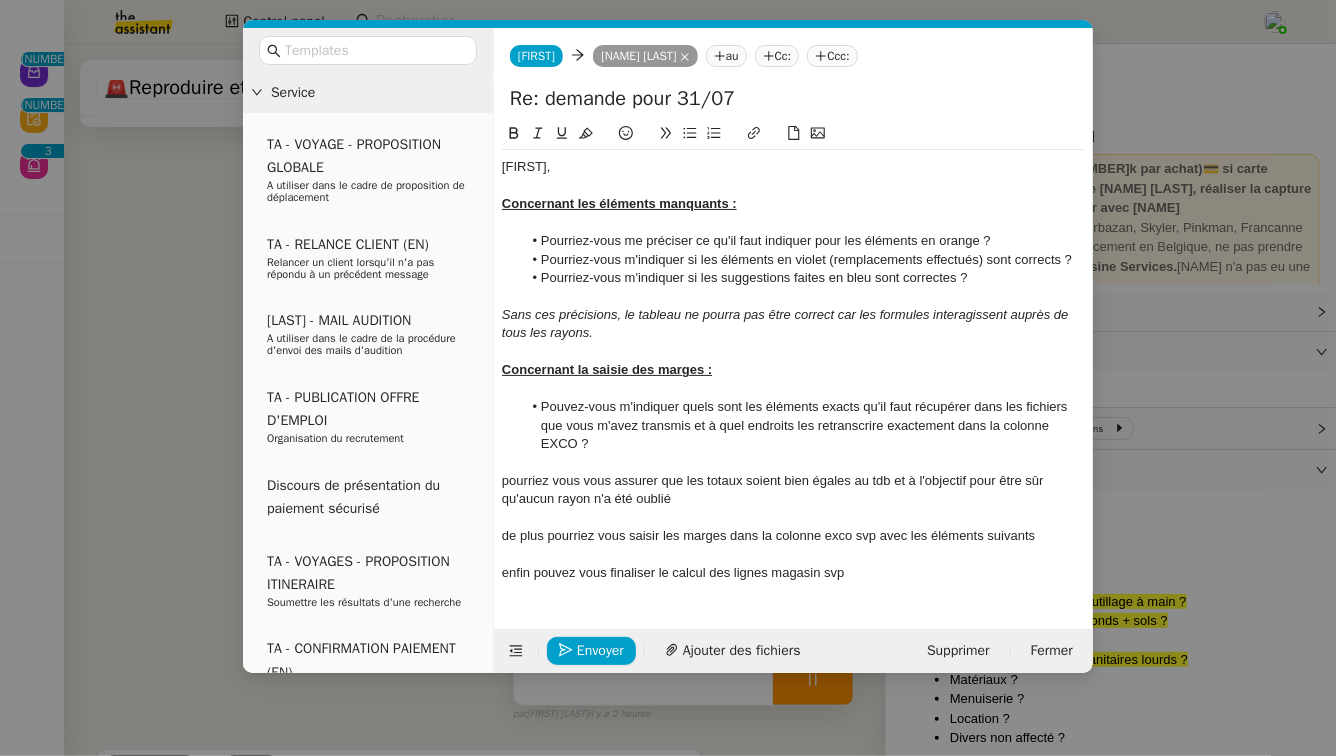 click on "Concernant la saisie des marges :" 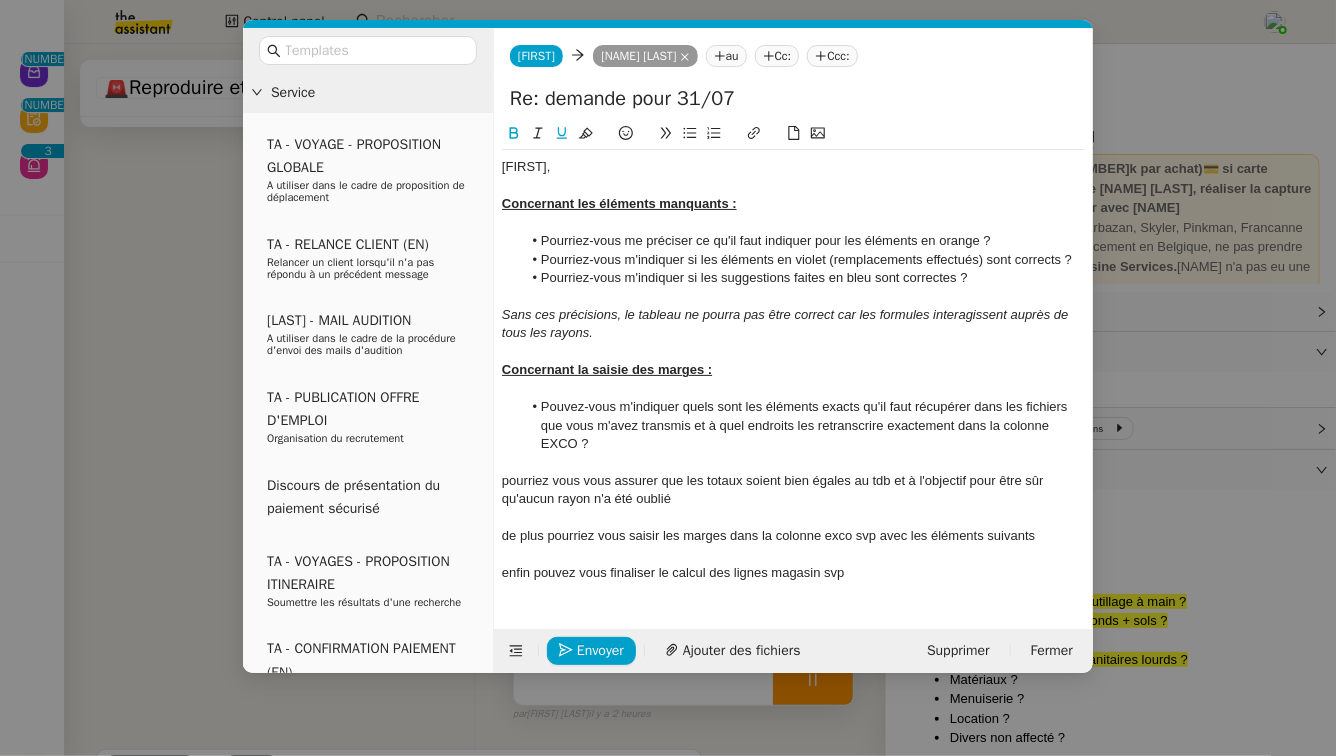 click on "Concernant la saisie des marges :" 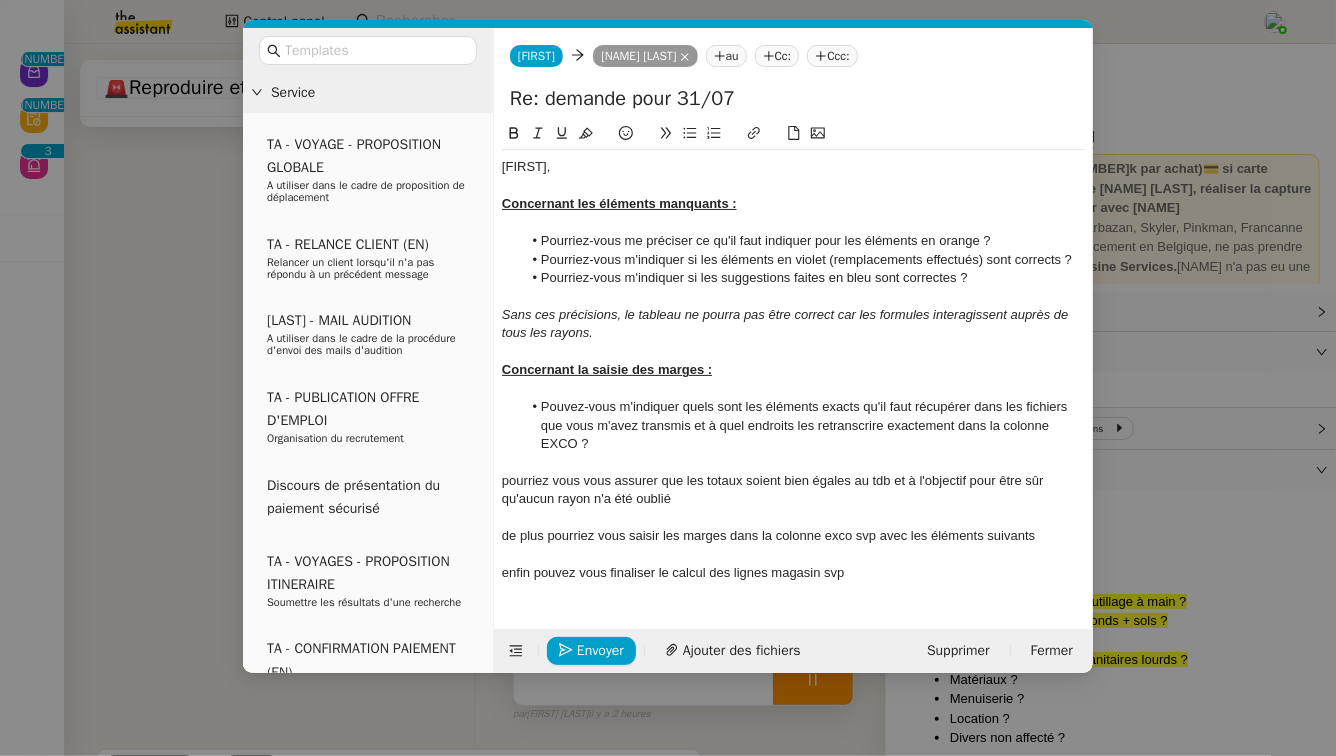 click on "Pouvez-vous m'indiquer quels sont les éléments exacts qu'il faut récupérer dans les fichiers que vous m'avez transmis et à quel endroits les retranscrire exactement dans la colonne EXCO ?" 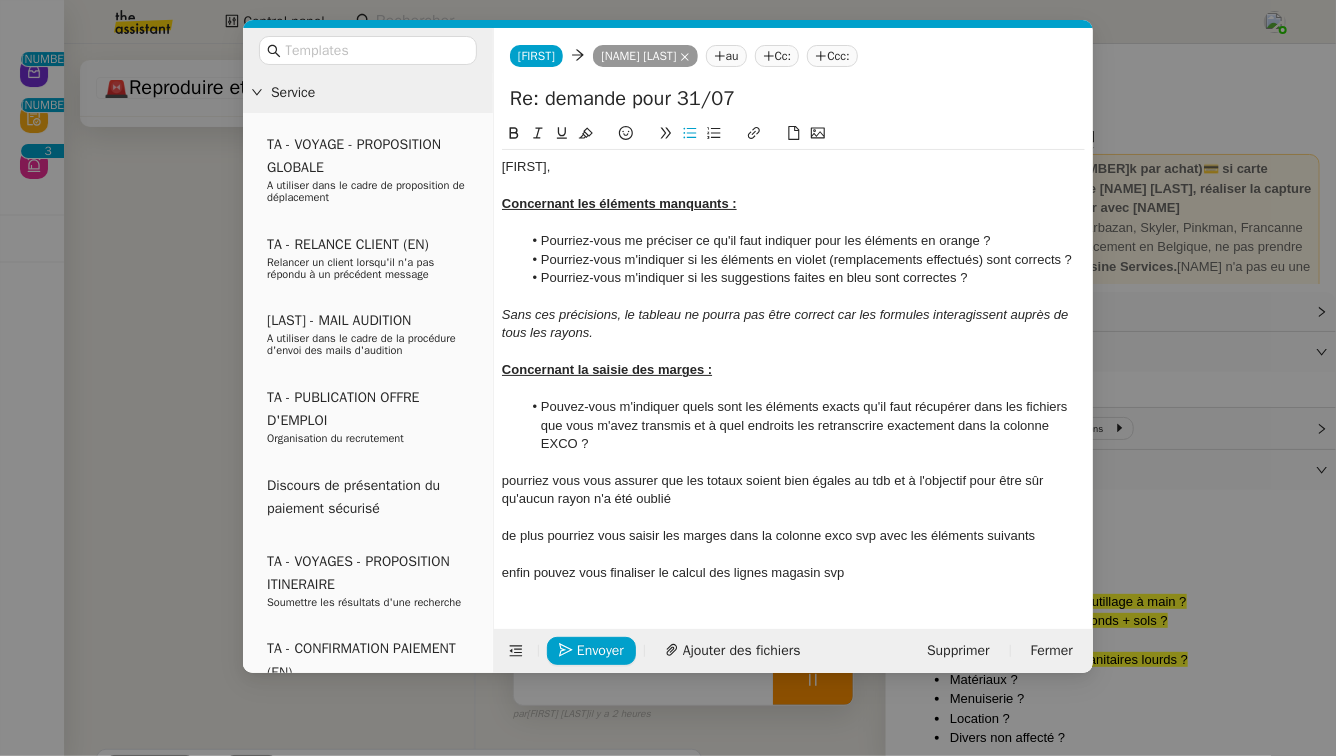 click on "Ignorer" 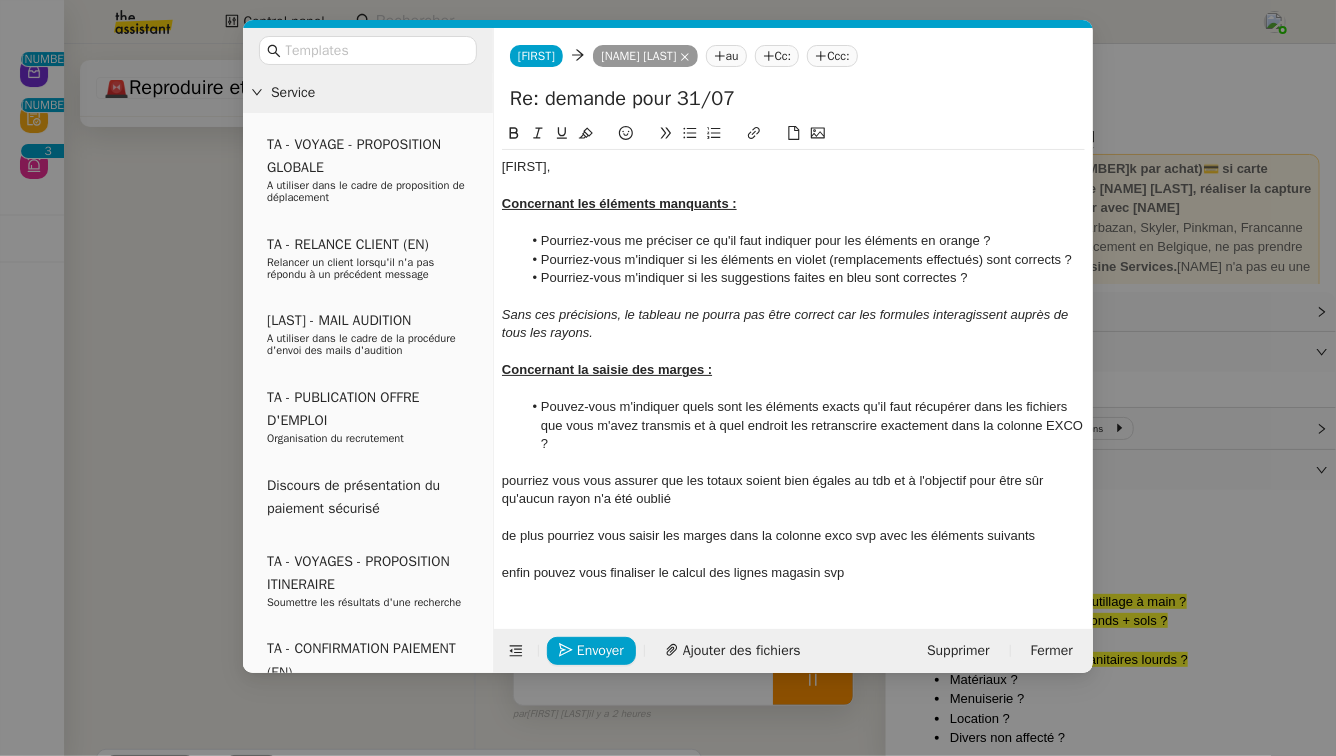 click on "Pouvez-vous m'indiquer quels sont les éléments exacts qu'il faut récupérer dans les fichiers que vous m'avez transmis et à quel endroit les retranscrire exactement dans la colonne EXCO ?" 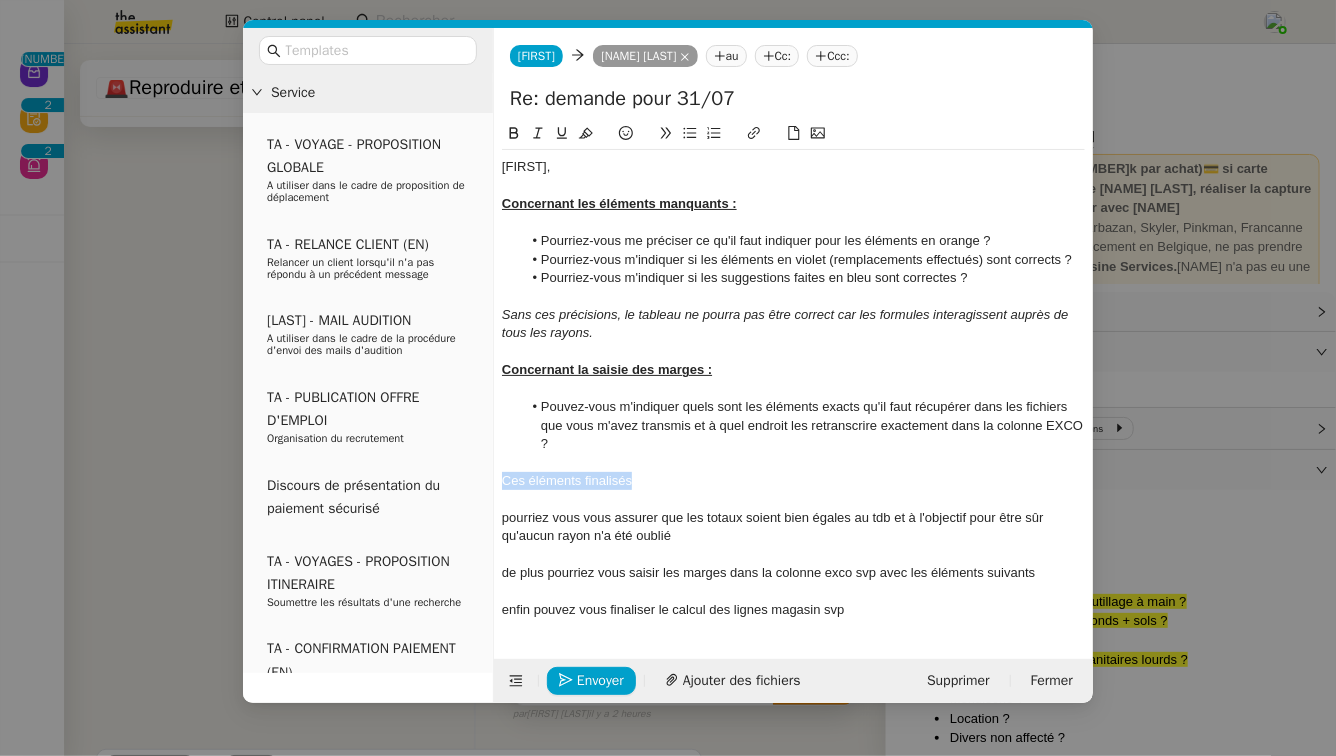 drag, startPoint x: 641, startPoint y: 484, endPoint x: 505, endPoint y: 486, distance: 136.01471 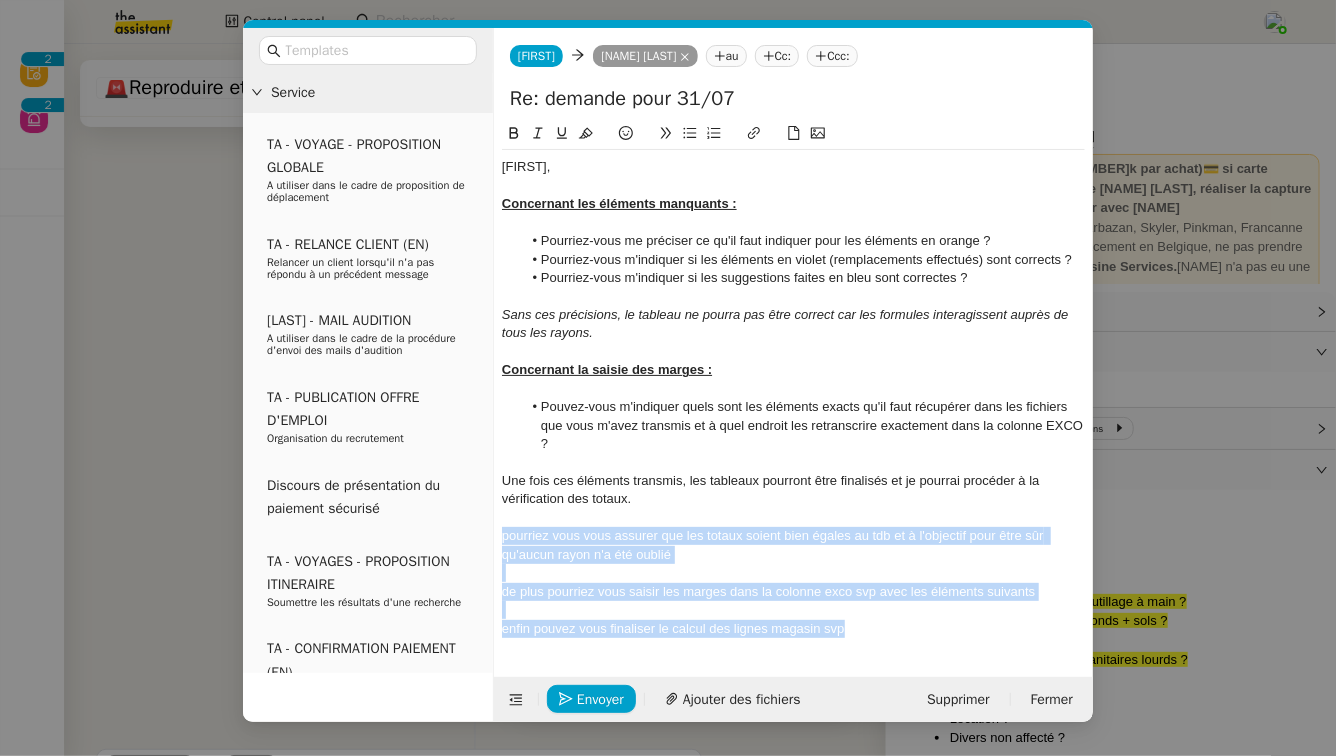drag, startPoint x: 853, startPoint y: 634, endPoint x: 494, endPoint y: 539, distance: 371.35696 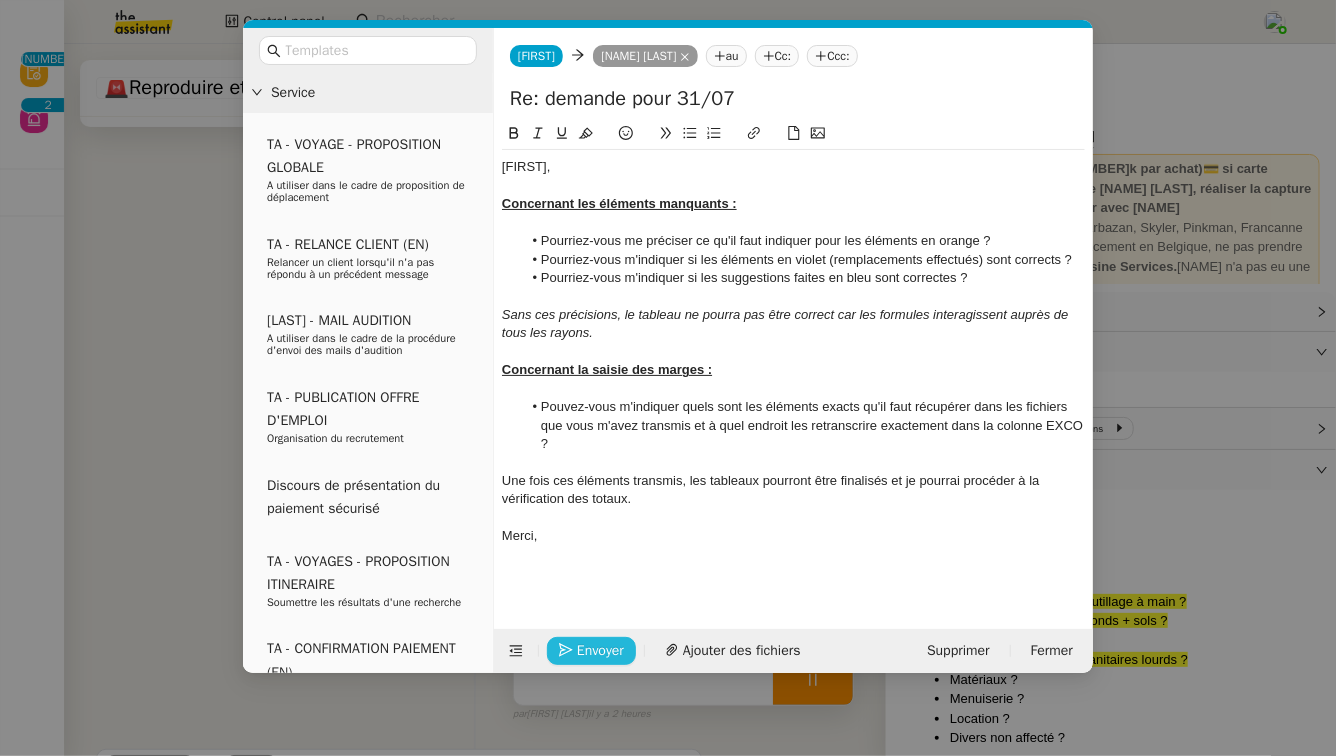 click on "Envoyer" 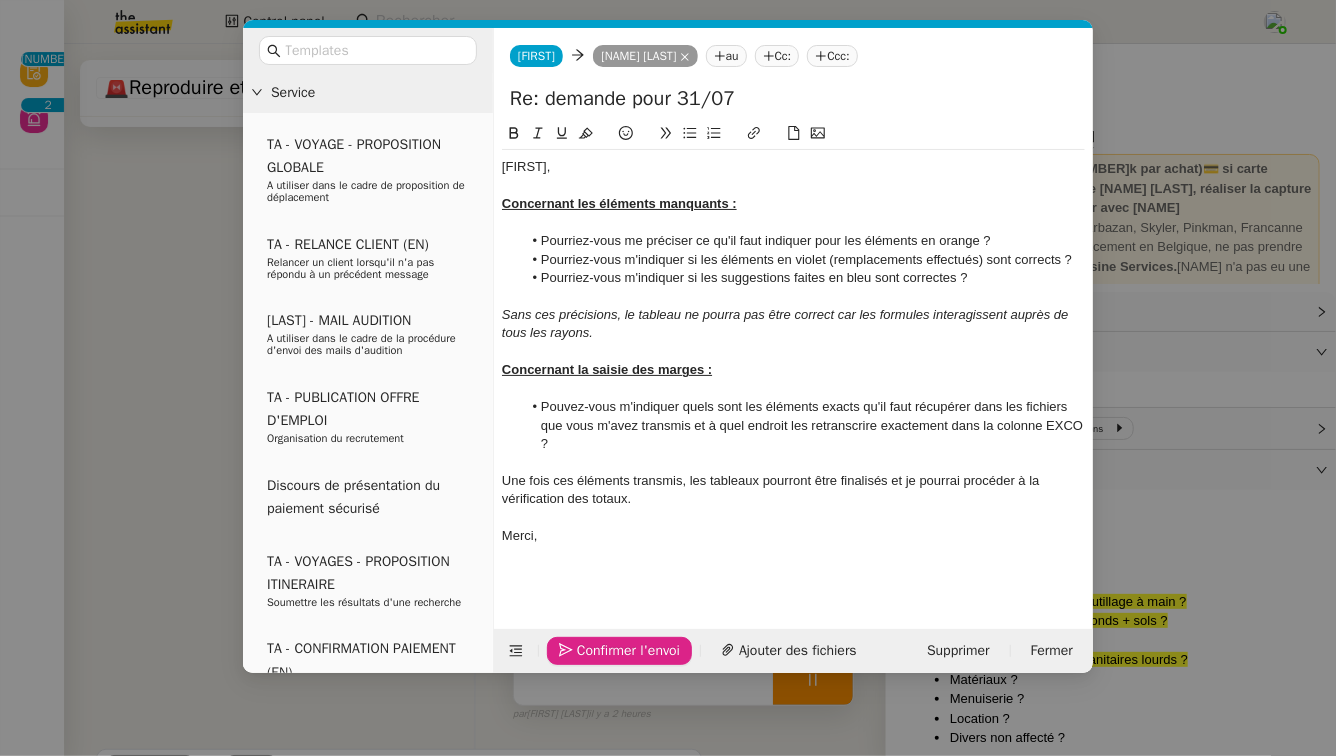 click on "Confirmer l'envoi" 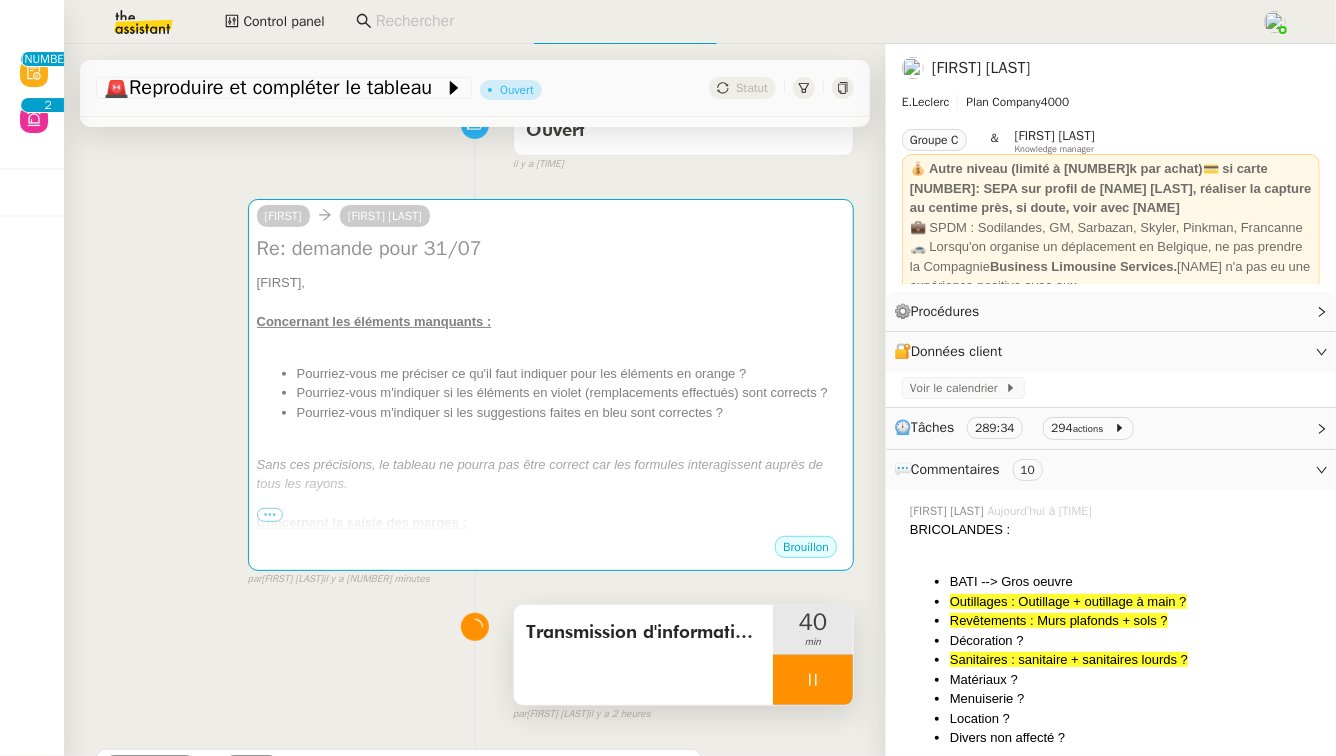scroll, scrollTop: 555, scrollLeft: 0, axis: vertical 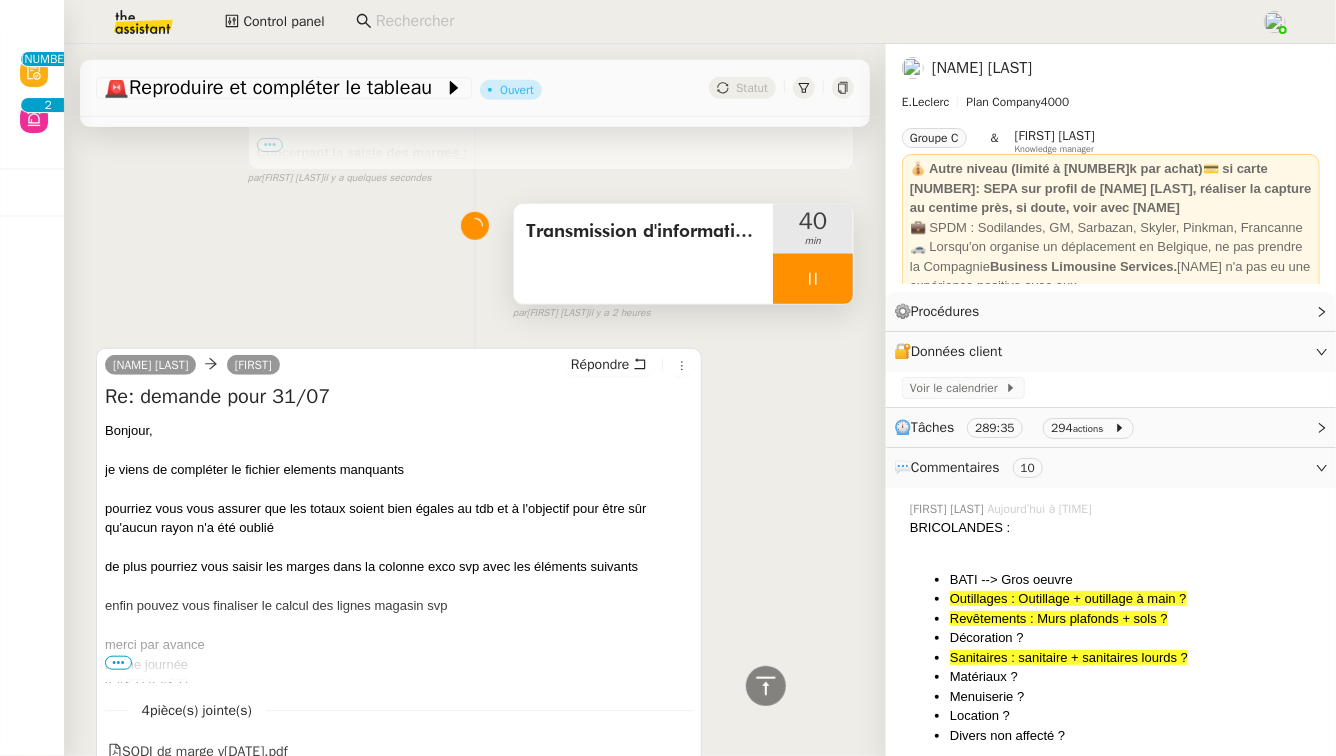 click at bounding box center (813, 279) 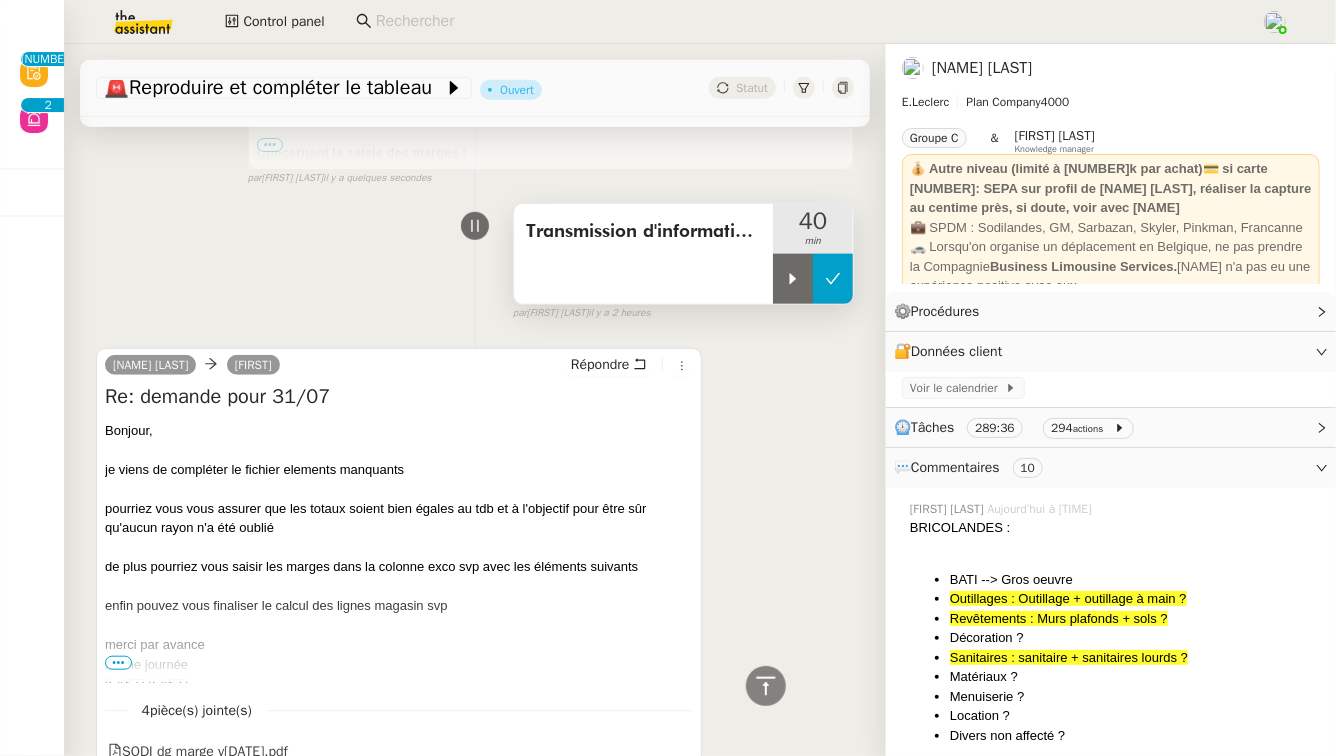 click at bounding box center (833, 279) 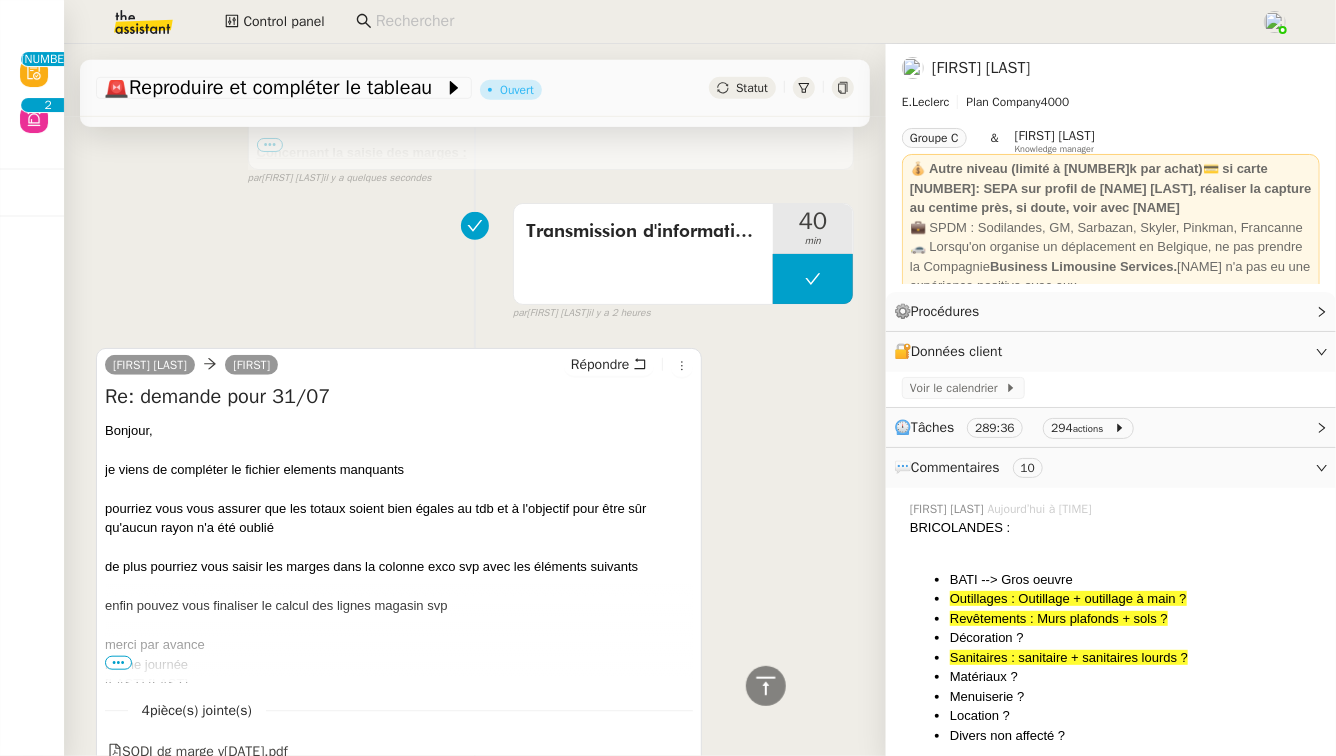 click on "[FIRST] [LAST]     [FIRST] Re: demande pour 31/07
Bonjour, je viens de compléter le fichier elements manquants  pourriez vous vous assurer que les totaux soient bien égales au tdb et à l'objectif pour être sûr qu'aucun rayon n'a été oublié de plus pourriez vous saisir les marges dans la colonne exco svp avec les éléments suivants  enfin pouvez vous finaliser le calcul des lignes magasin svp merci par avance bonne journée laulon lydie
•••
Le [DATE] à [TIME], [FIRST] < [EMAIL] > a écrit : Lydie, La structure est désormais finalisée et l’ensemble de la saisie est terminée. Vous trouverez  ICI  le tableau des éléments manquants et des questions relevées :  Éléments manquants :  Il s'agit des rayons qui apparaissent dans le tableau pour chaque société que je n'ai pas su faire correspondre avec le TDB Remplacements faits : Questions : Merci,
[FIRST]" at bounding box center [475, 597] 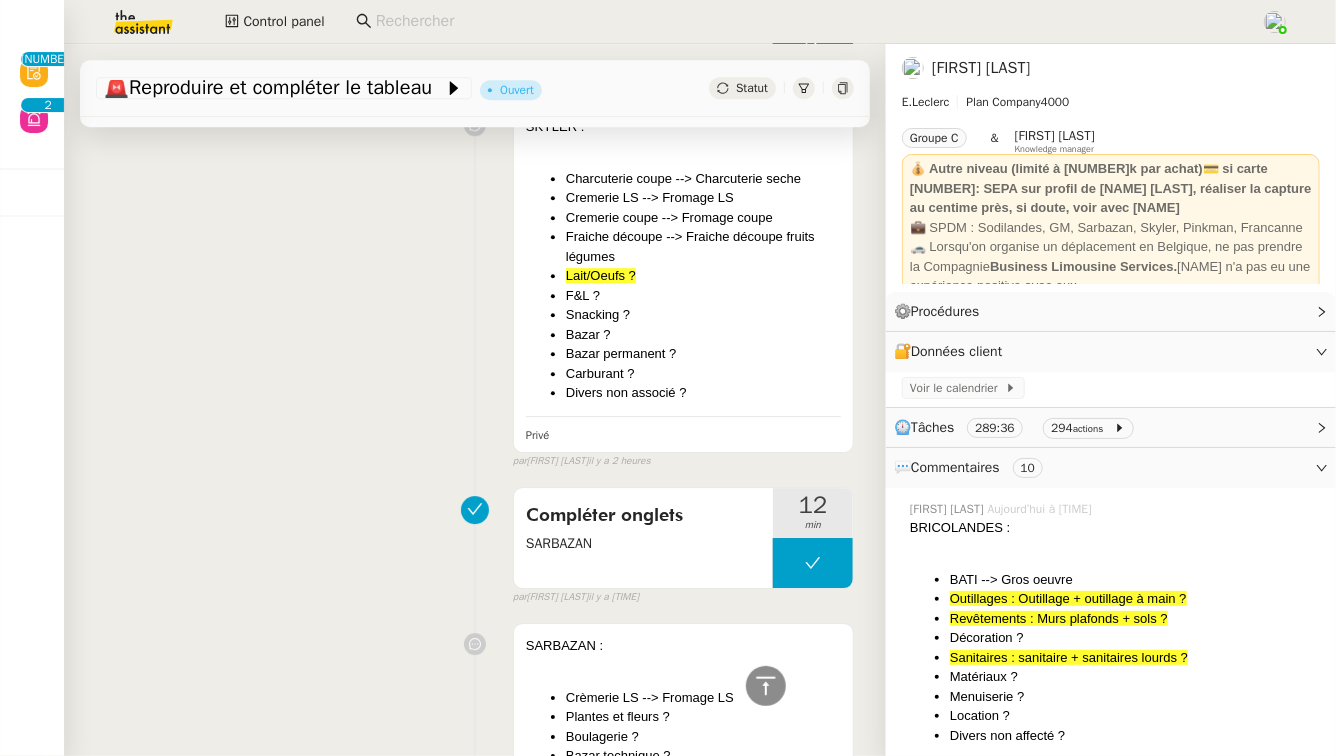scroll, scrollTop: 2874, scrollLeft: 0, axis: vertical 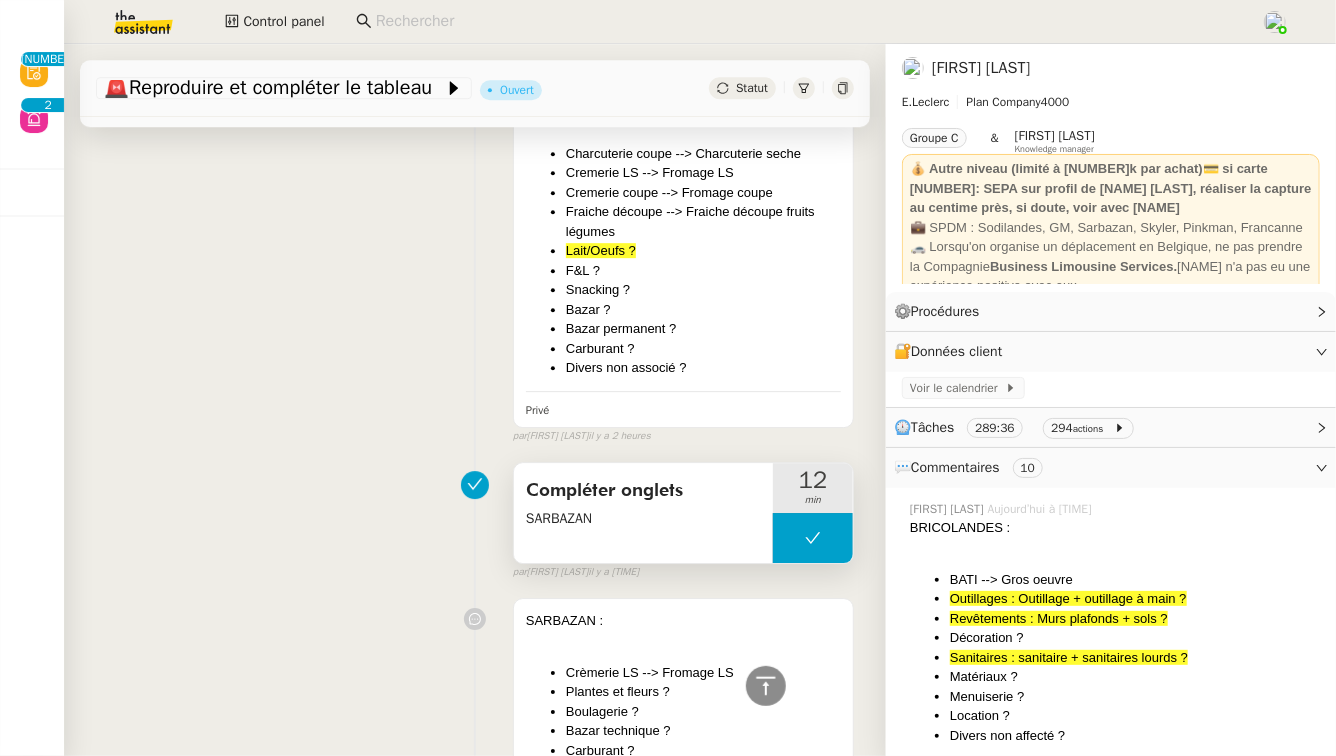 click at bounding box center (813, 538) 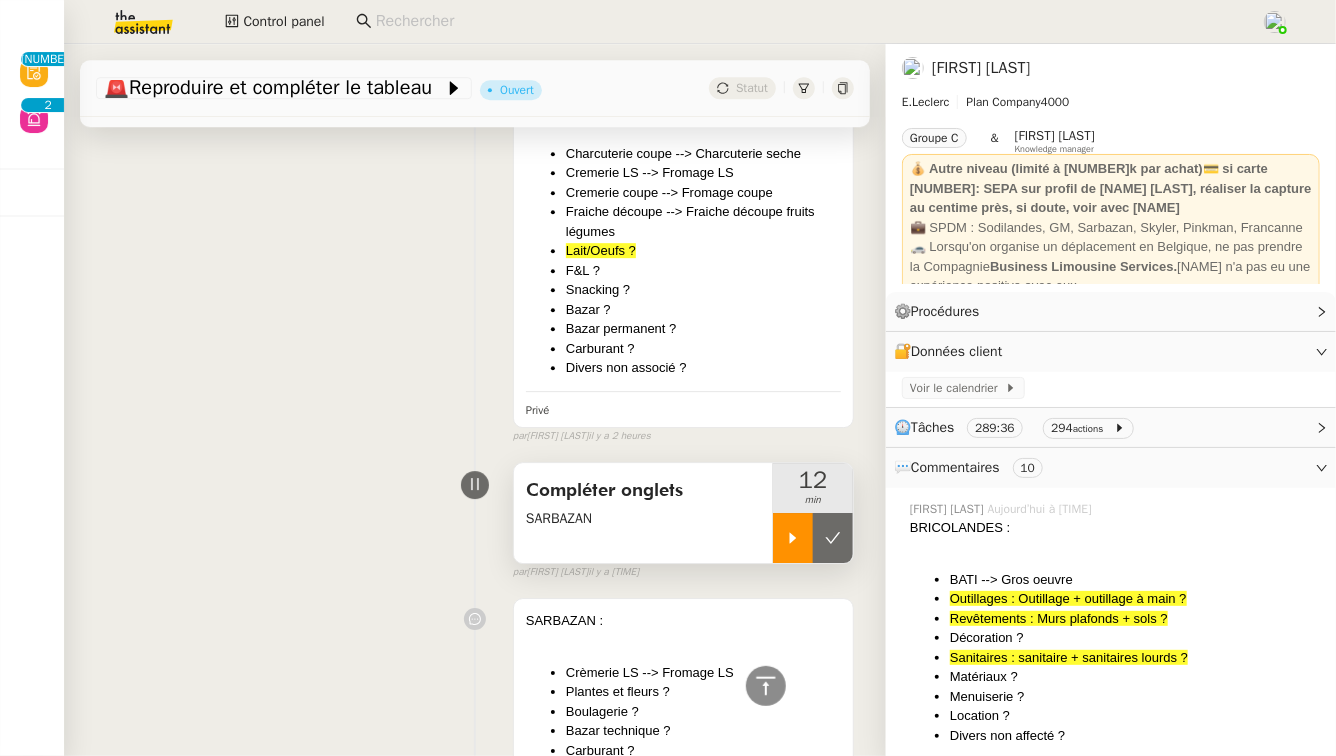 click 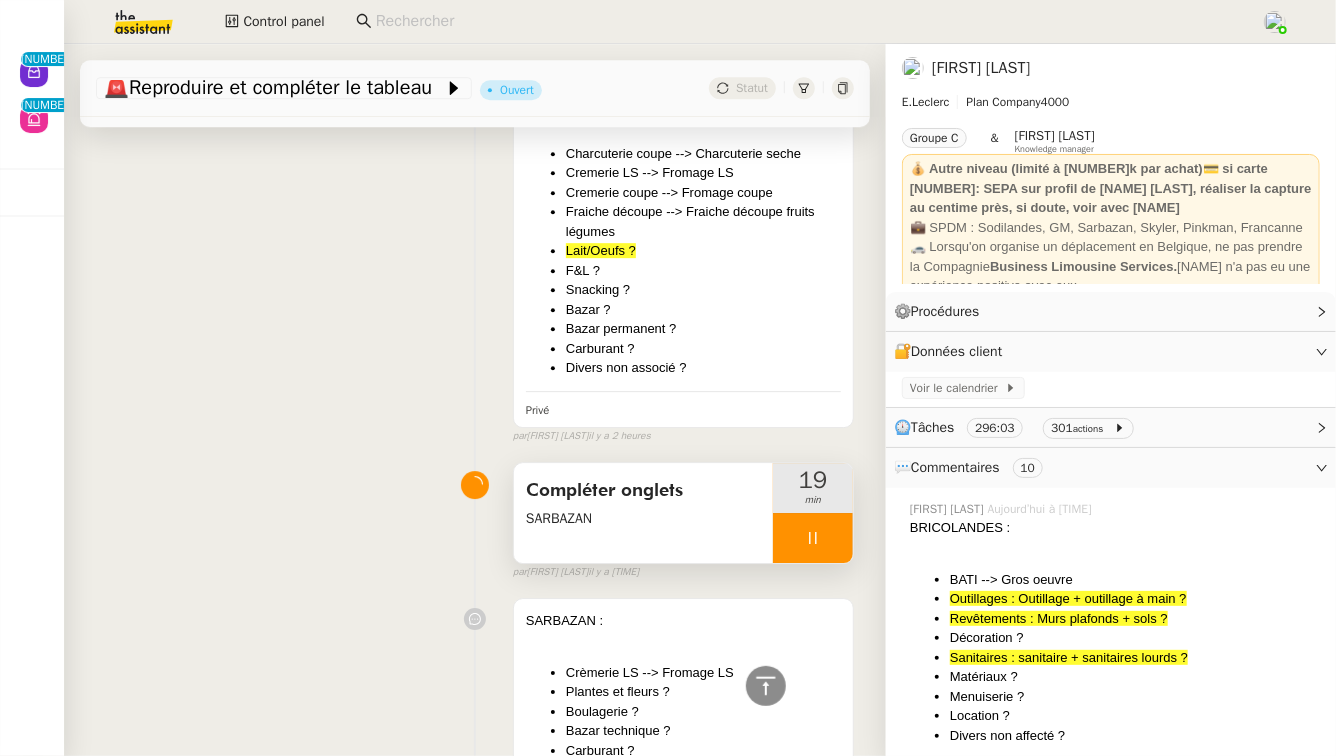 click at bounding box center [813, 538] 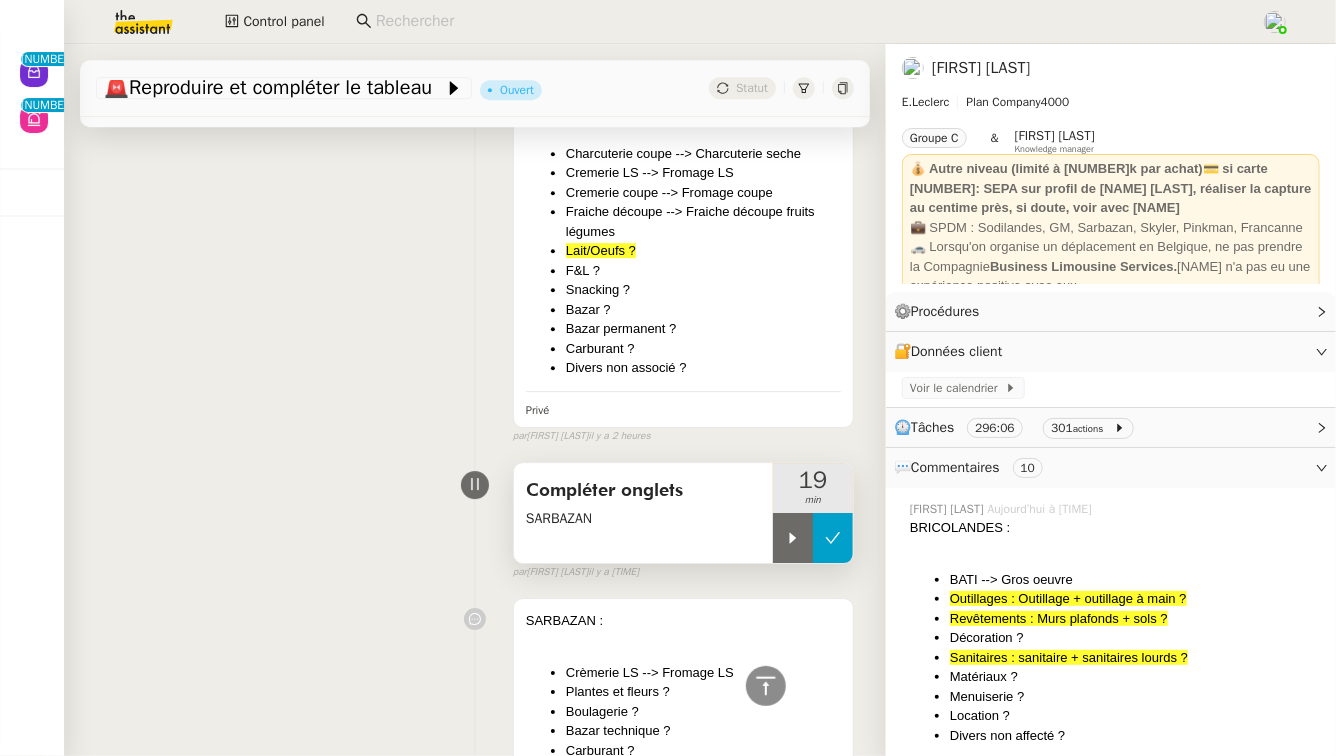click at bounding box center [833, 538] 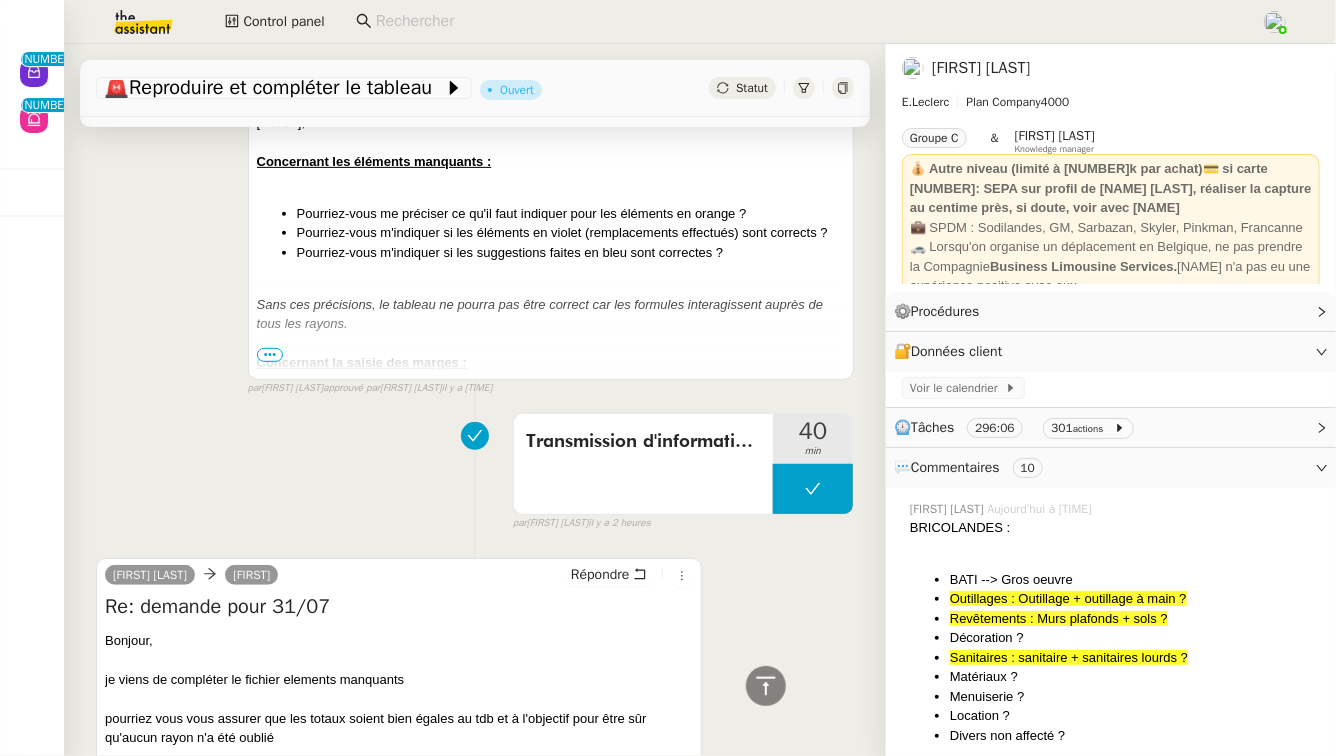 scroll, scrollTop: 0, scrollLeft: 0, axis: both 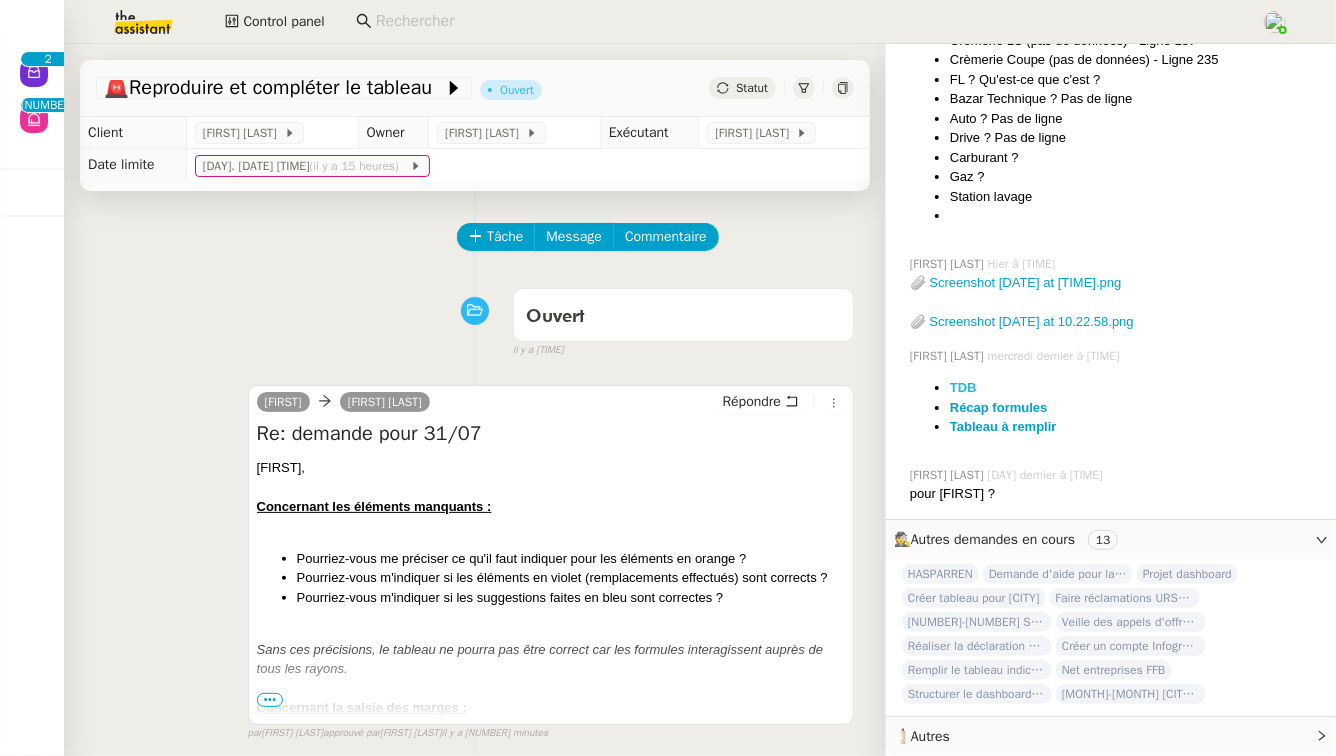 click on "TDB" 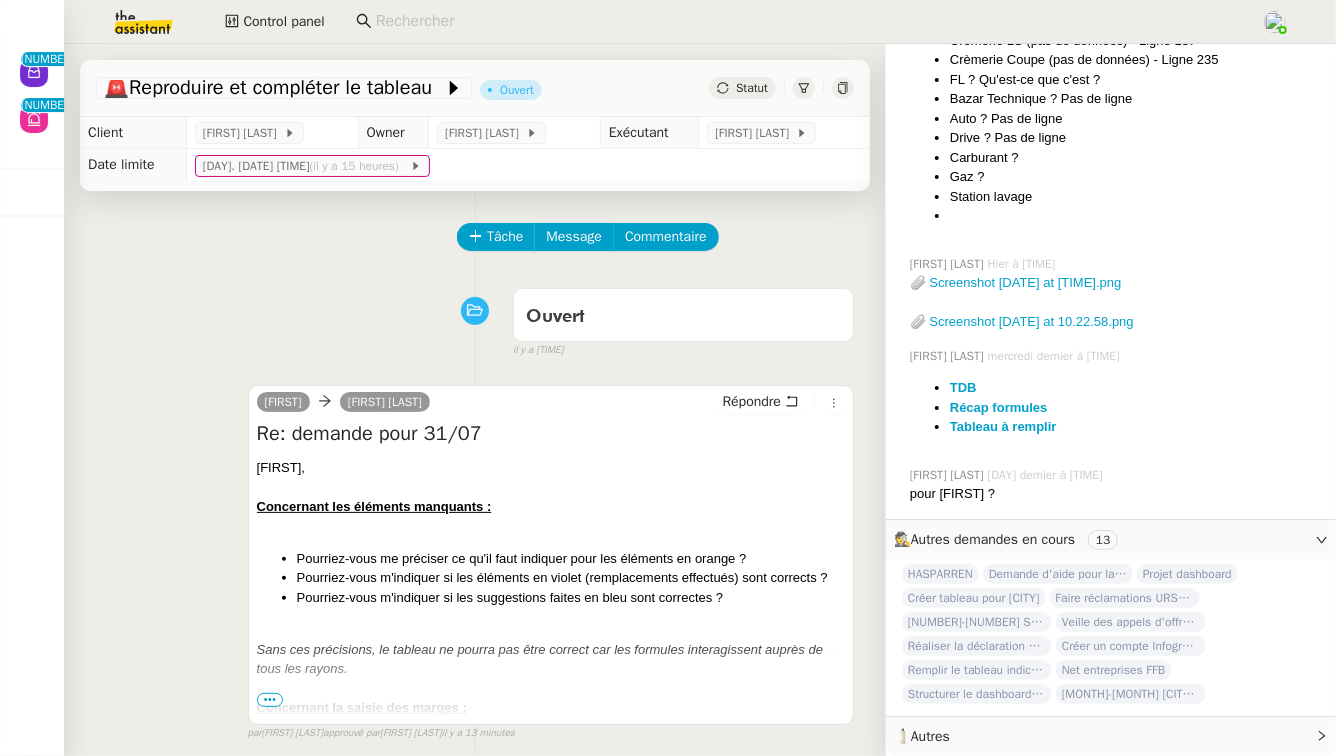 scroll, scrollTop: 0, scrollLeft: 0, axis: both 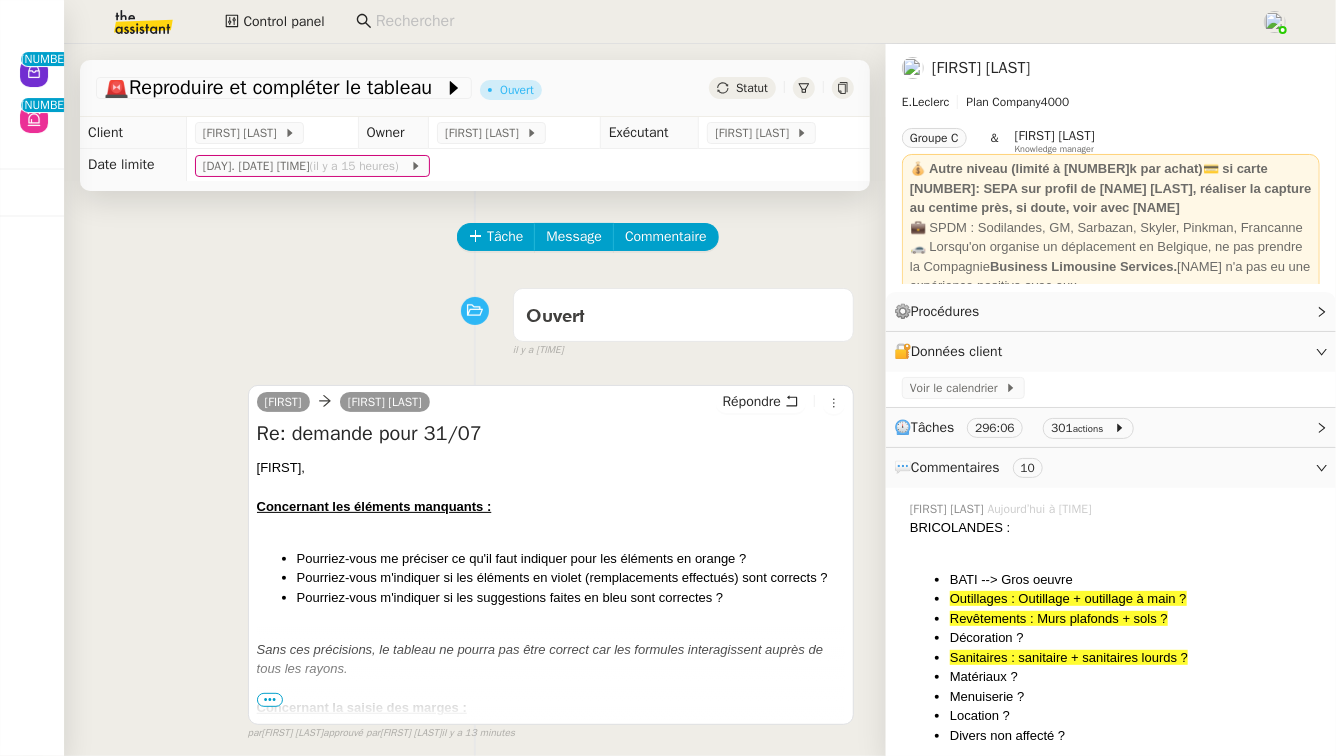 click on "⏲️ Tâches 296:06 301 actions" 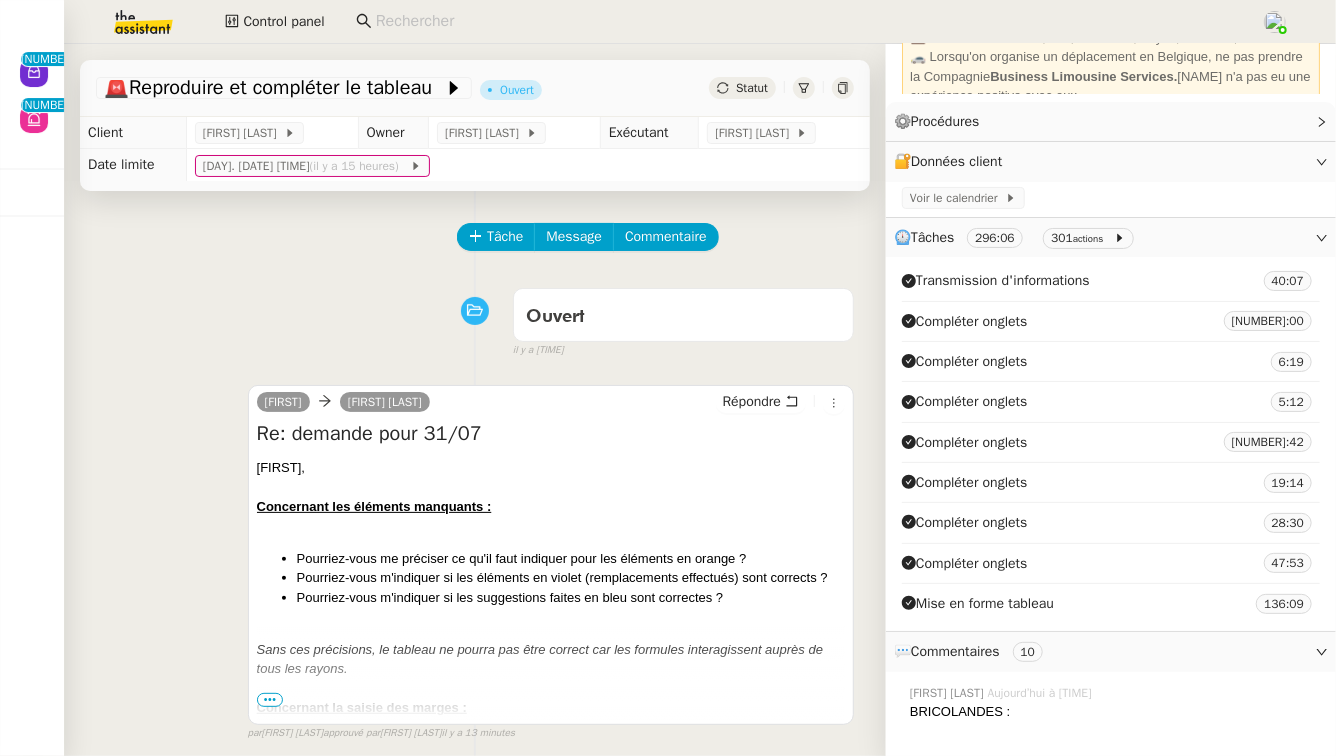 scroll, scrollTop: 220, scrollLeft: 0, axis: vertical 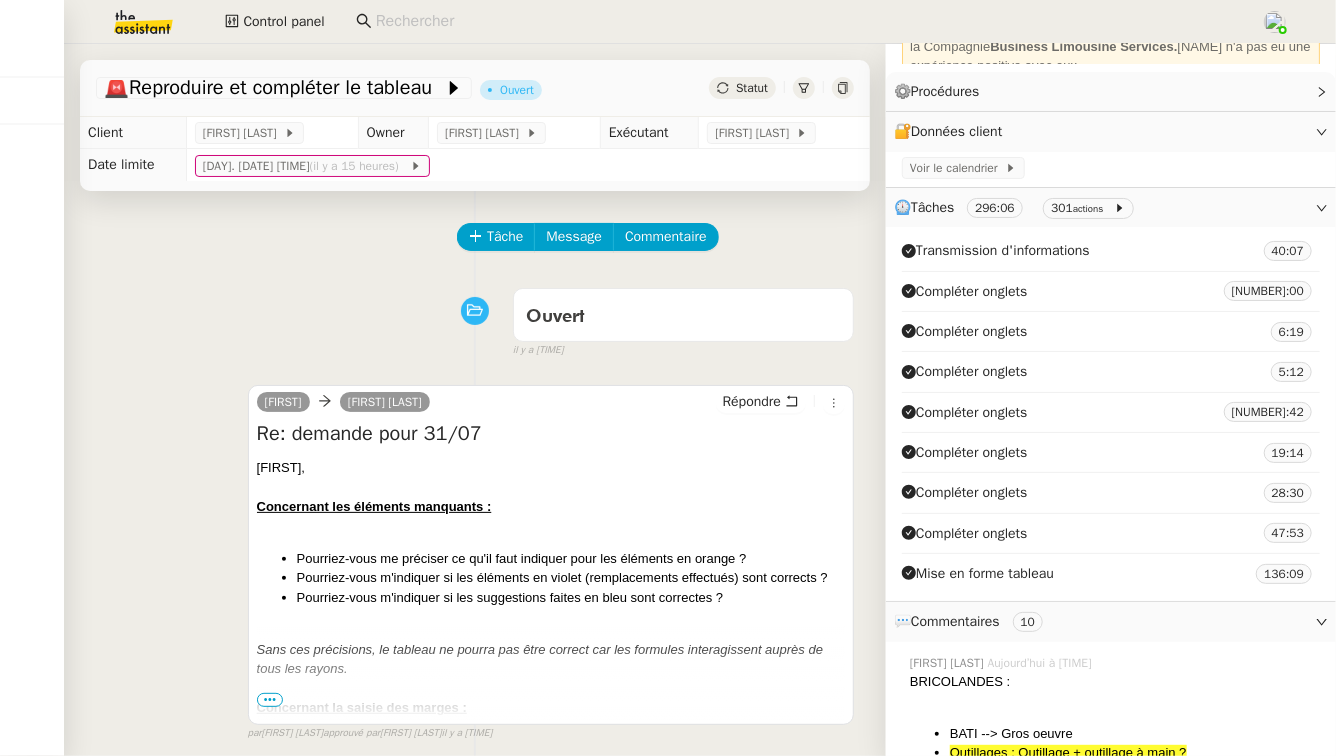 click on "Ouvert false il y a [TIME]" at bounding box center (475, 319) 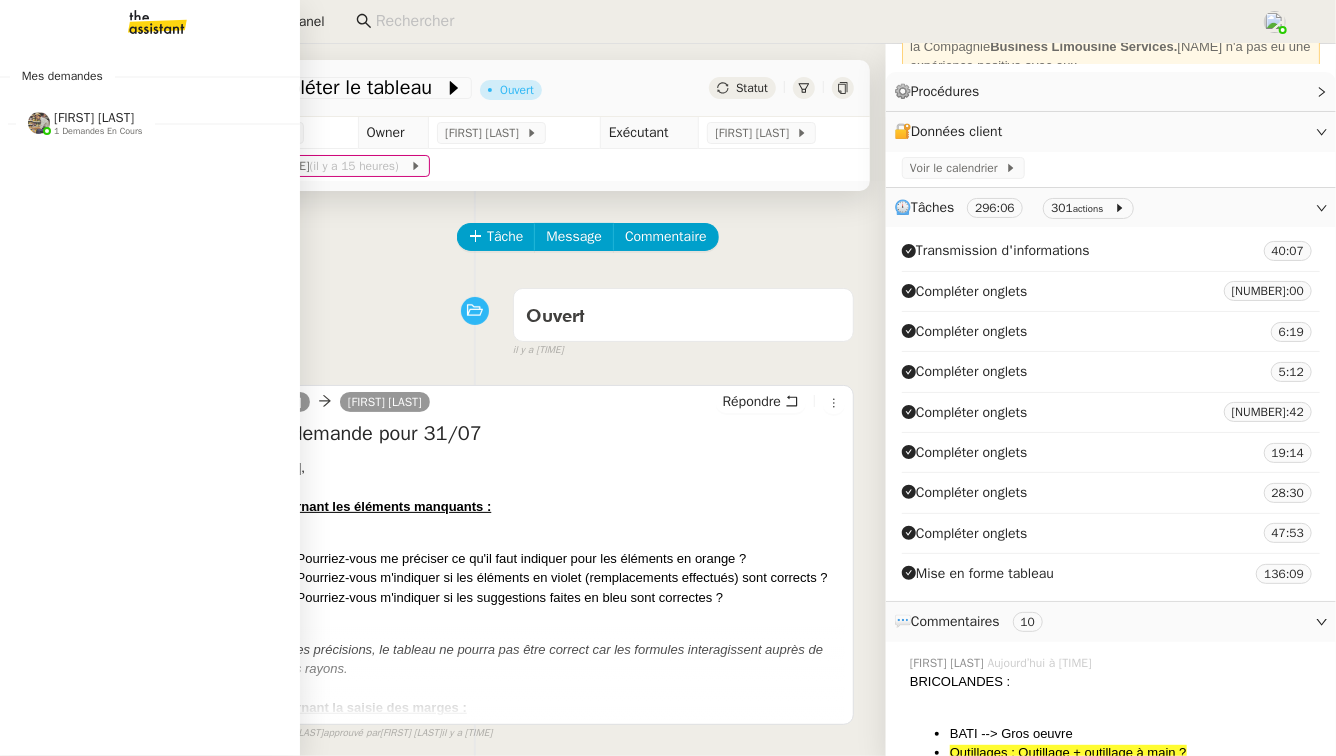 click on "[FIRST] [LAST]    1 demandes en cours" 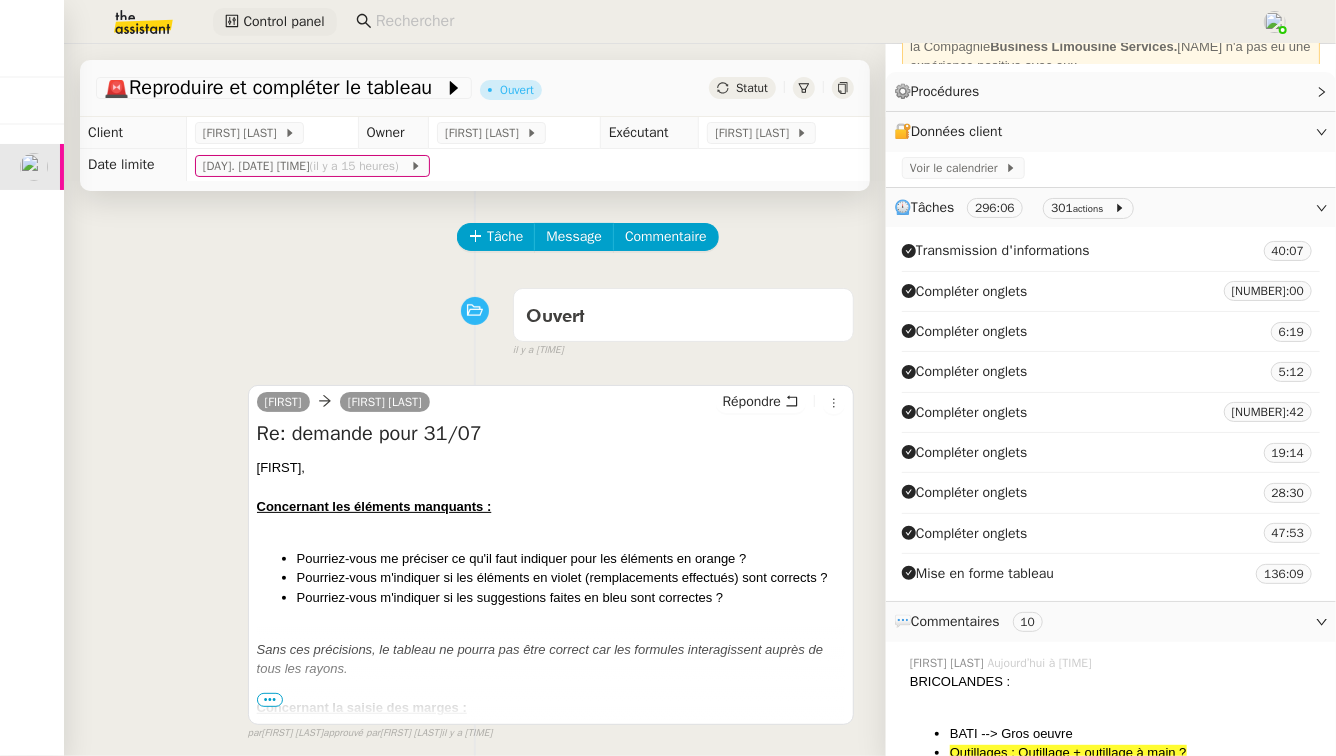 click on "Control panel" 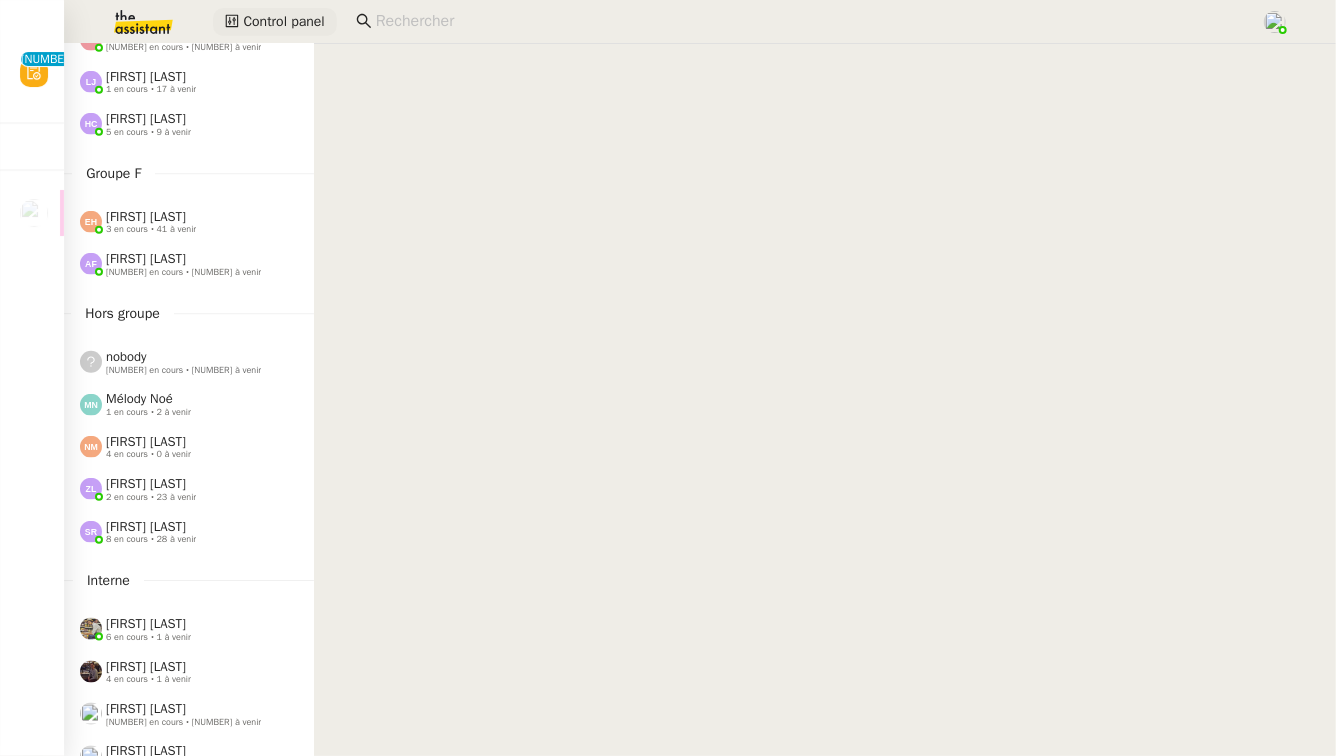 scroll, scrollTop: 932, scrollLeft: 0, axis: vertical 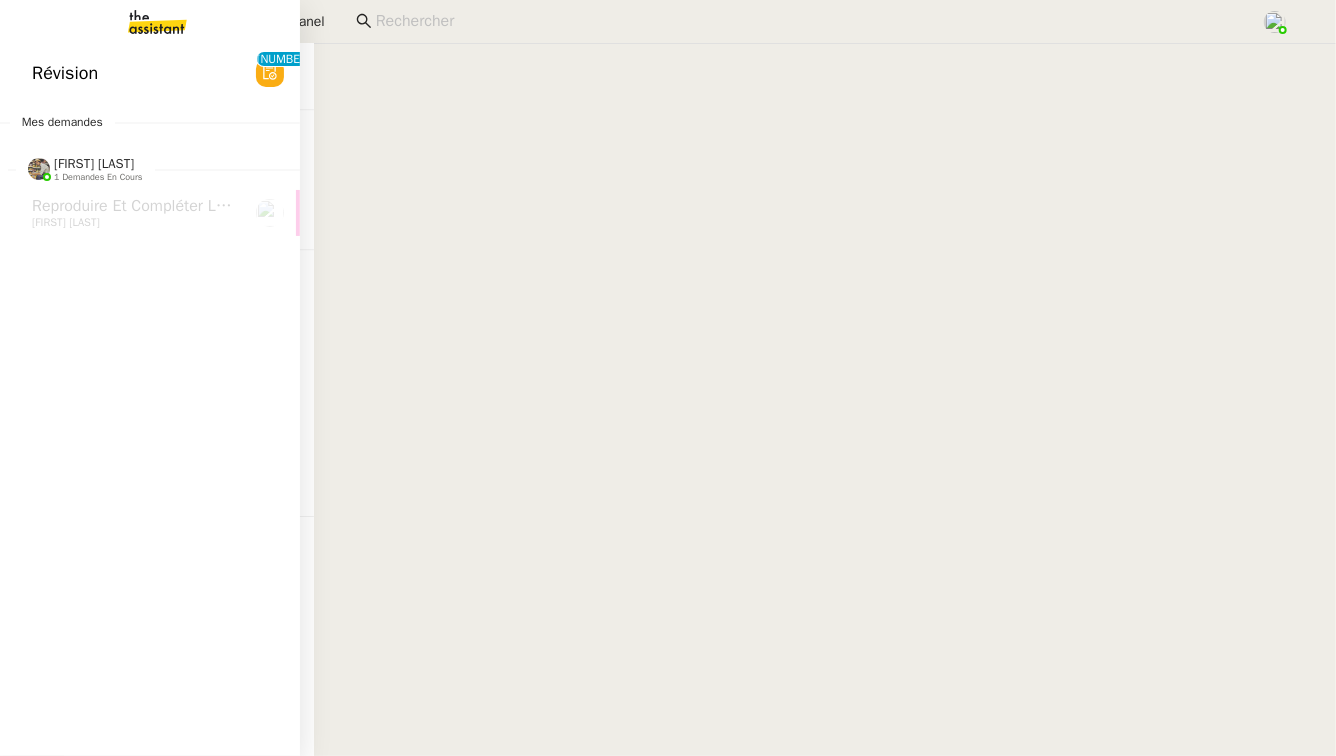click on "Révision  0   1   2   3   4   5   6   7   8   9" 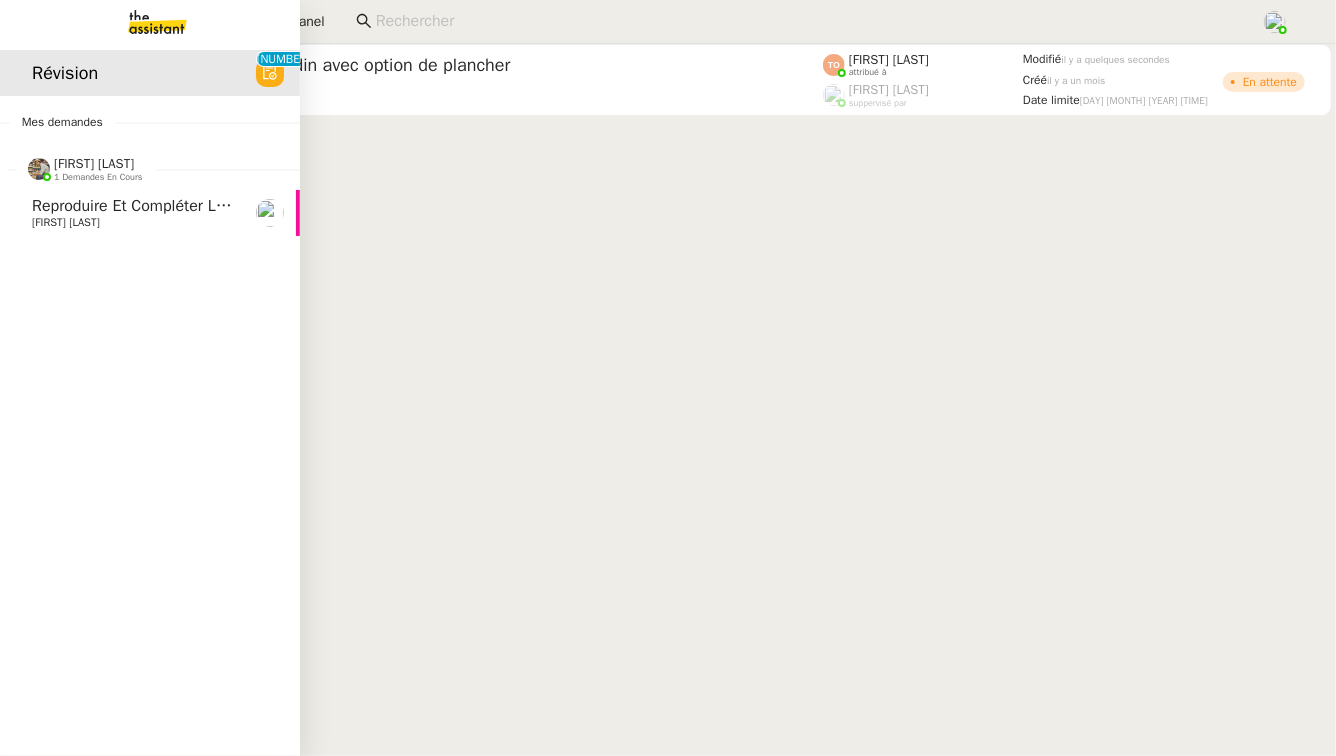click on "Reproduire et compléter le tableau" 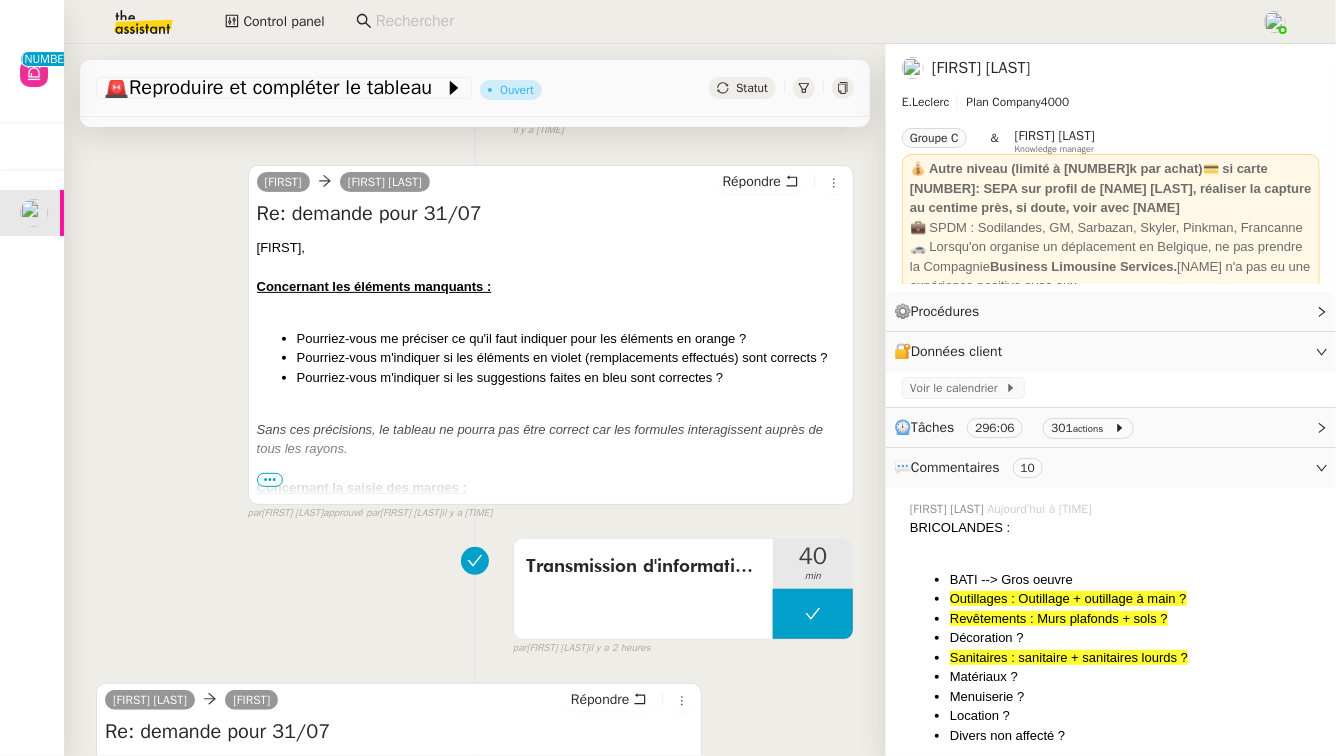 scroll, scrollTop: 0, scrollLeft: 0, axis: both 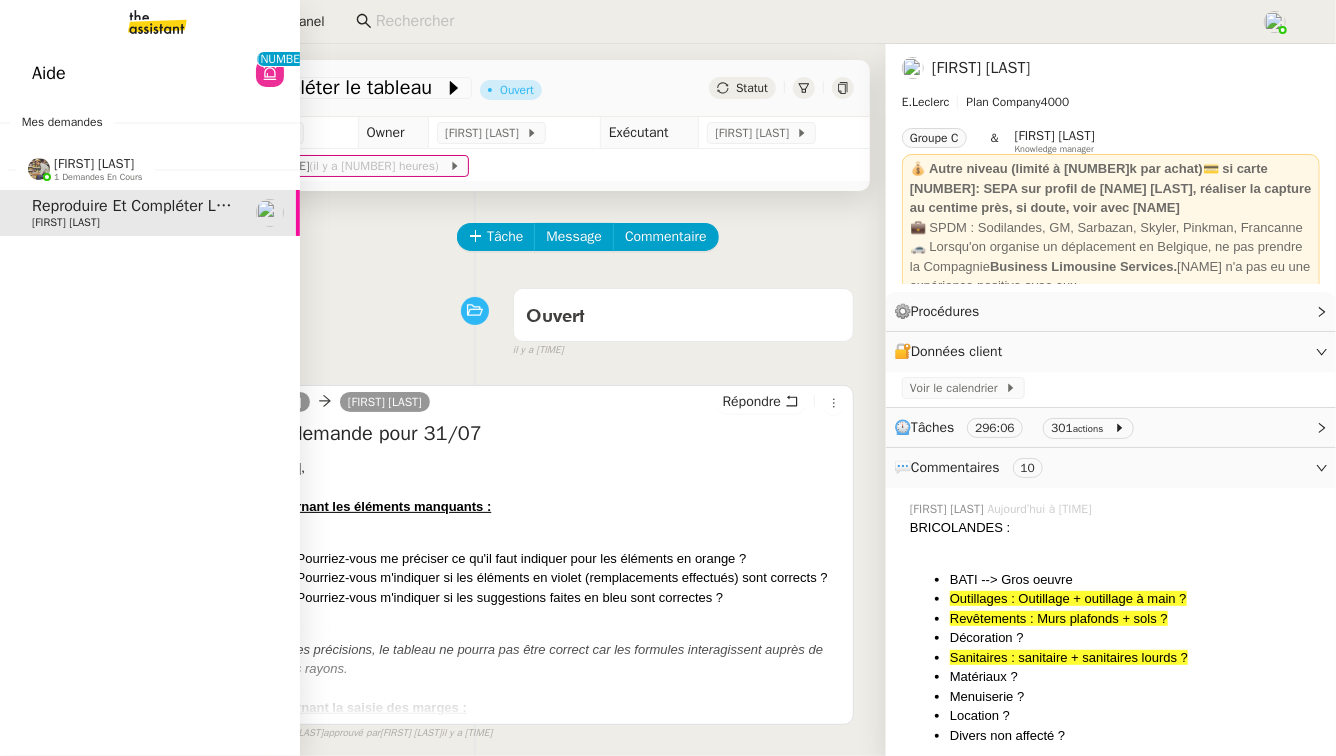 click on "Aide" 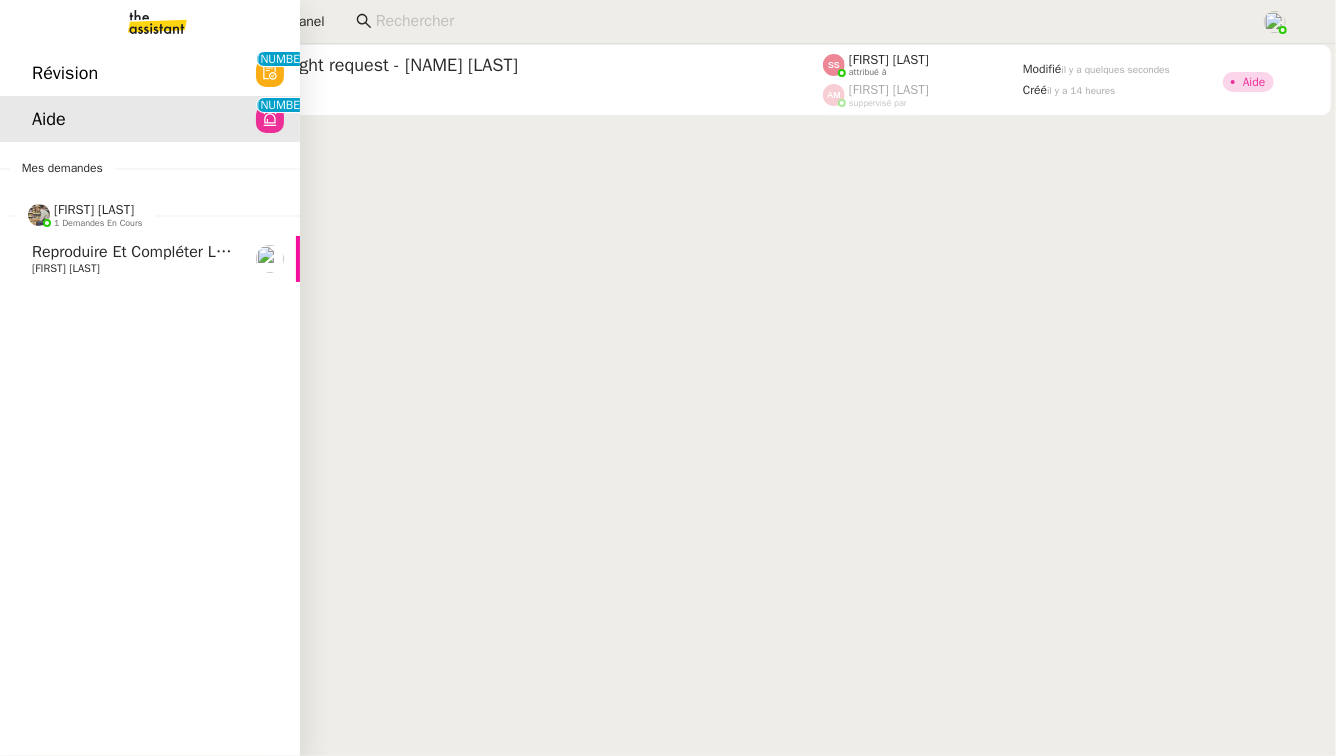 click on "Reproduire et compléter le tableau [LAST] [LAST]" 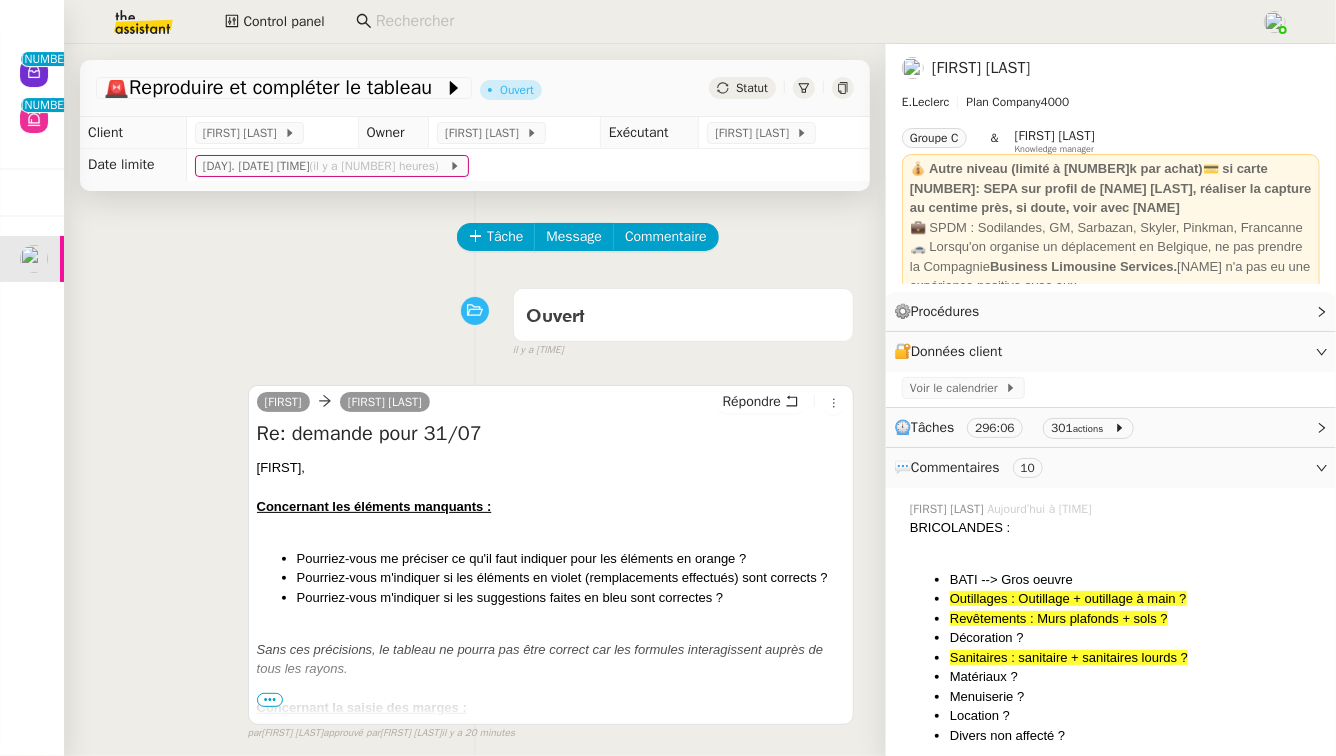 click on "•••" at bounding box center [270, 700] 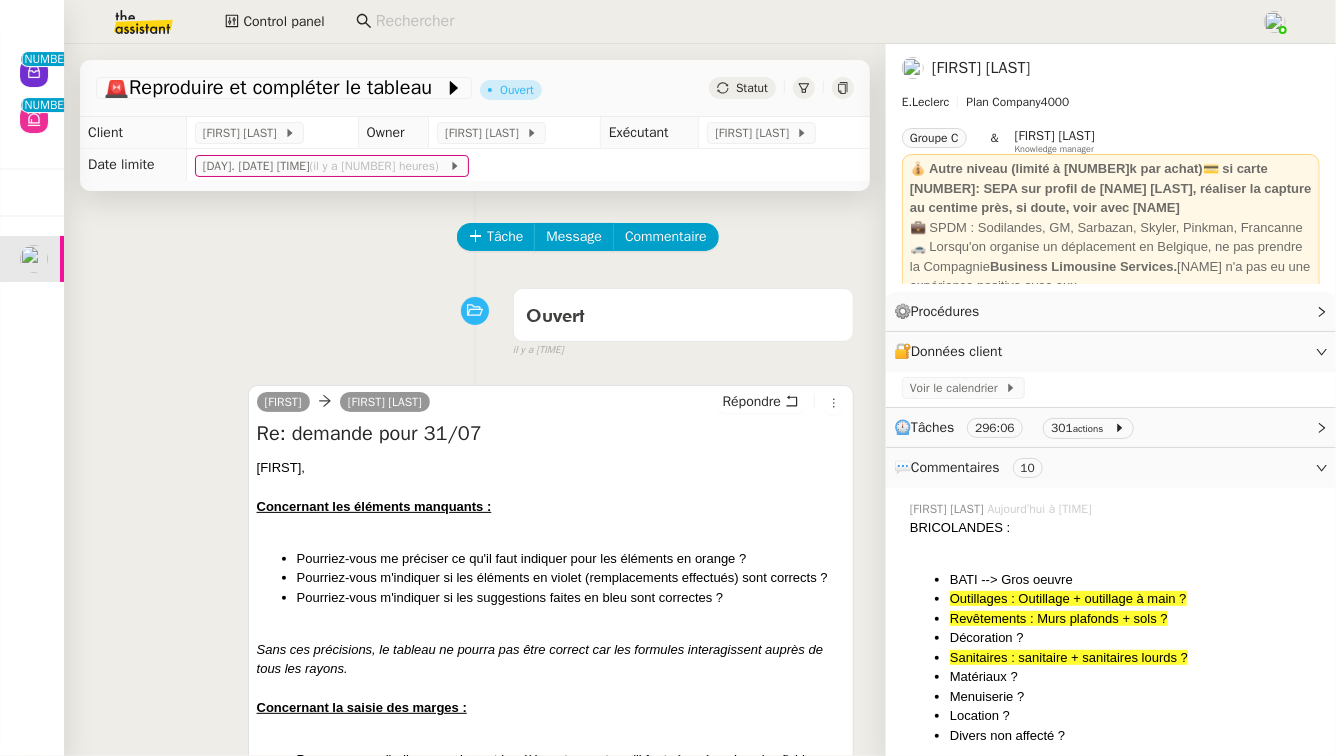 click on "[FIRST]," at bounding box center (551, 468) 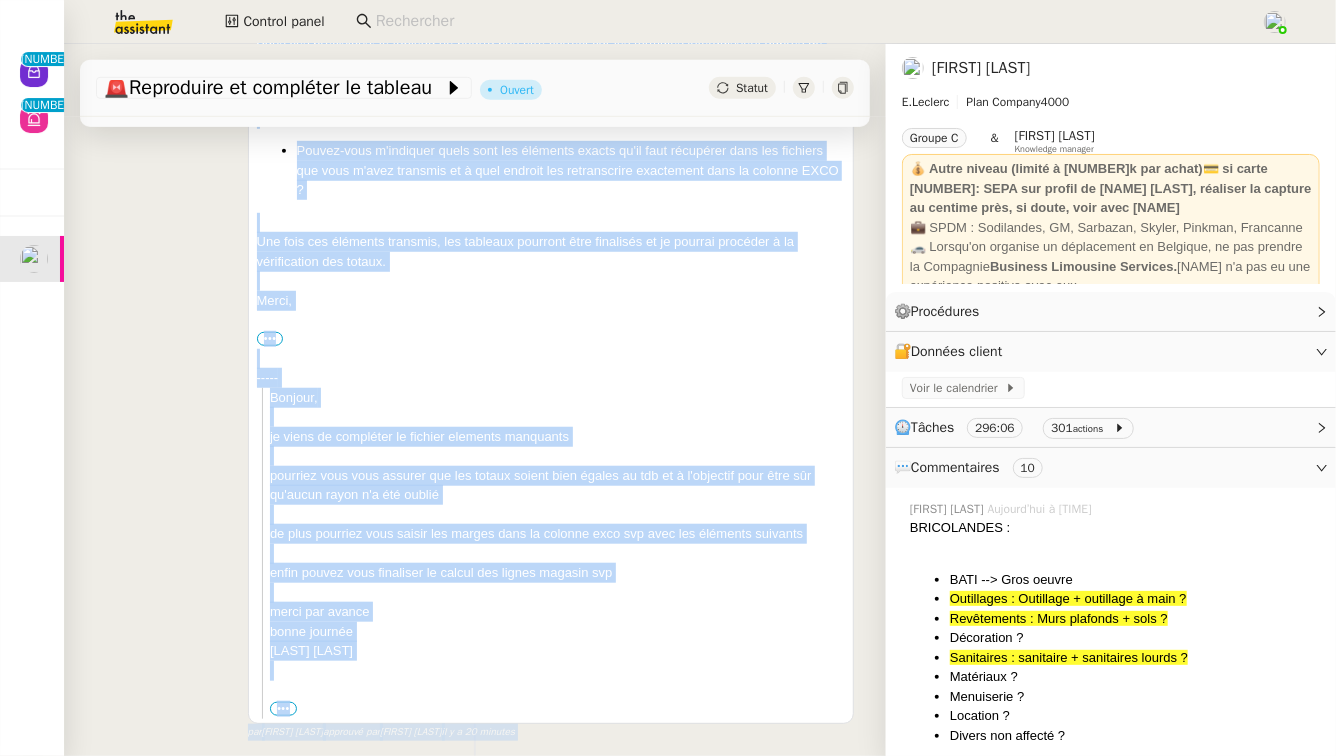 scroll, scrollTop: 682, scrollLeft: 0, axis: vertical 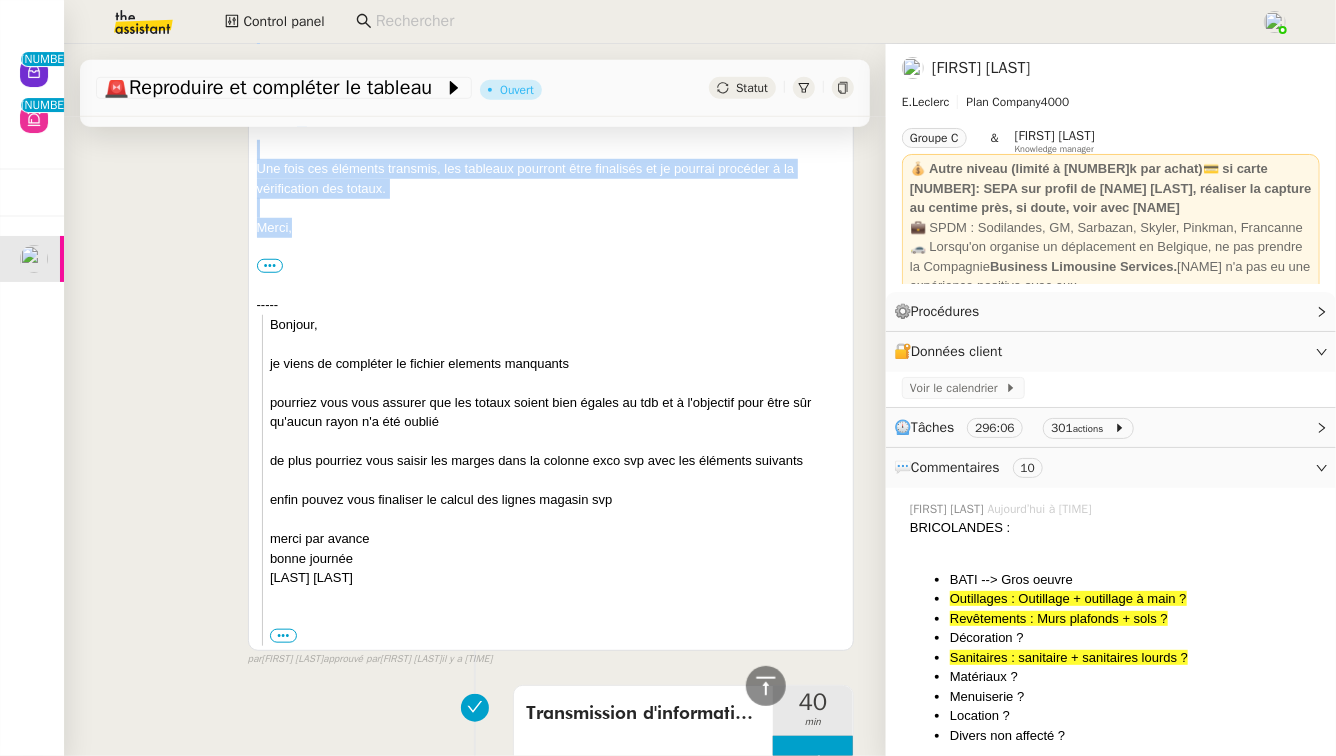 drag, startPoint x: 256, startPoint y: 468, endPoint x: 359, endPoint y: 270, distance: 223.18826 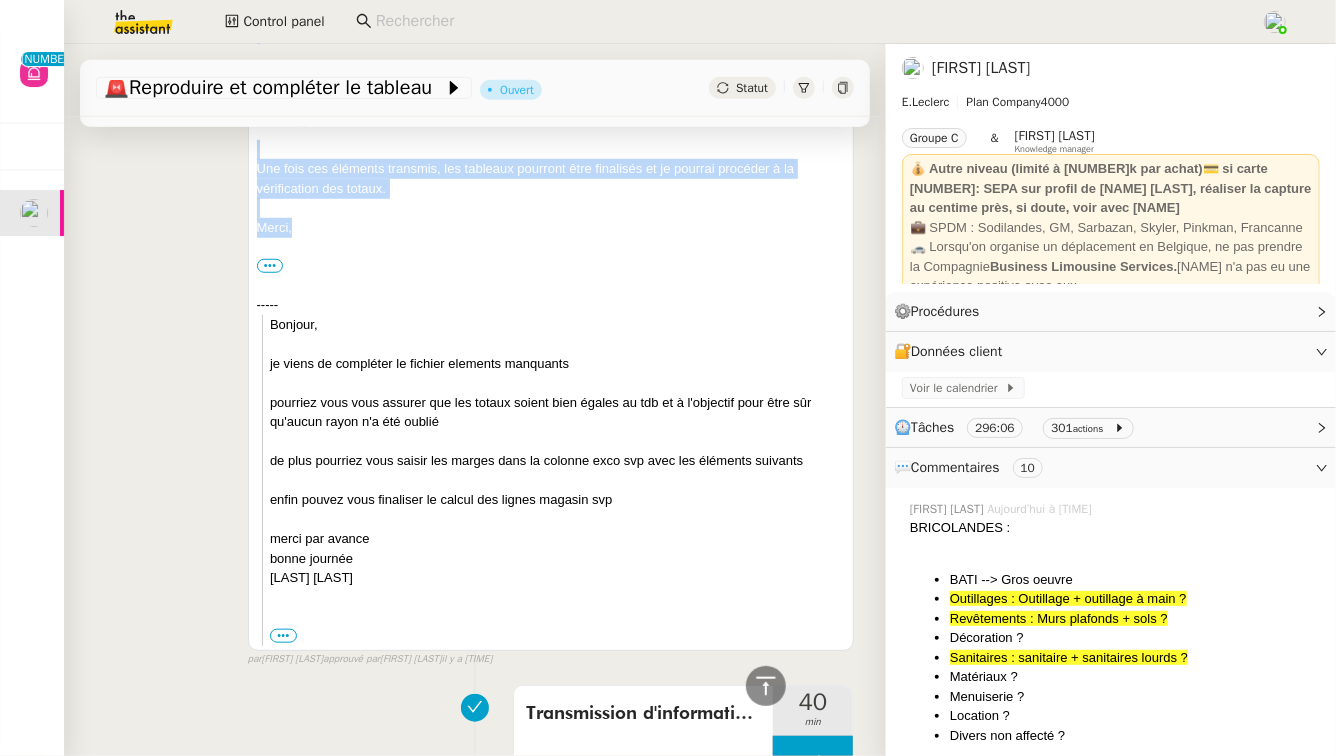 copy on "[NAME], Concernant les éléments manquants :   Pourriez-vous me préciser ce qu'il faut indiquer pour les éléments en orange ?  Pourriez-vous m'indiquer si les éléments en violet (remplacements effectués) sont corrects ? Pourriez-vous m'indiquer si les suggestions faites en bleu sont correctes ? Sans ces précisions, le tableau ne pourra pas être correct car les formules interagissent auprès de tous les rayons. Concernant la saisie des marges : Pouvez-vous m'indiquer quels sont les éléments exacts qu'il faut récupérer dans les fichiers que vous m'avez transmis et à quel endroit les retranscrire exactement dans la colonne EXCO ? Une fois ces éléments transmis, les tableaux pourront être finalisés et je pourrais procéder à la vérification des totaux. Merci," 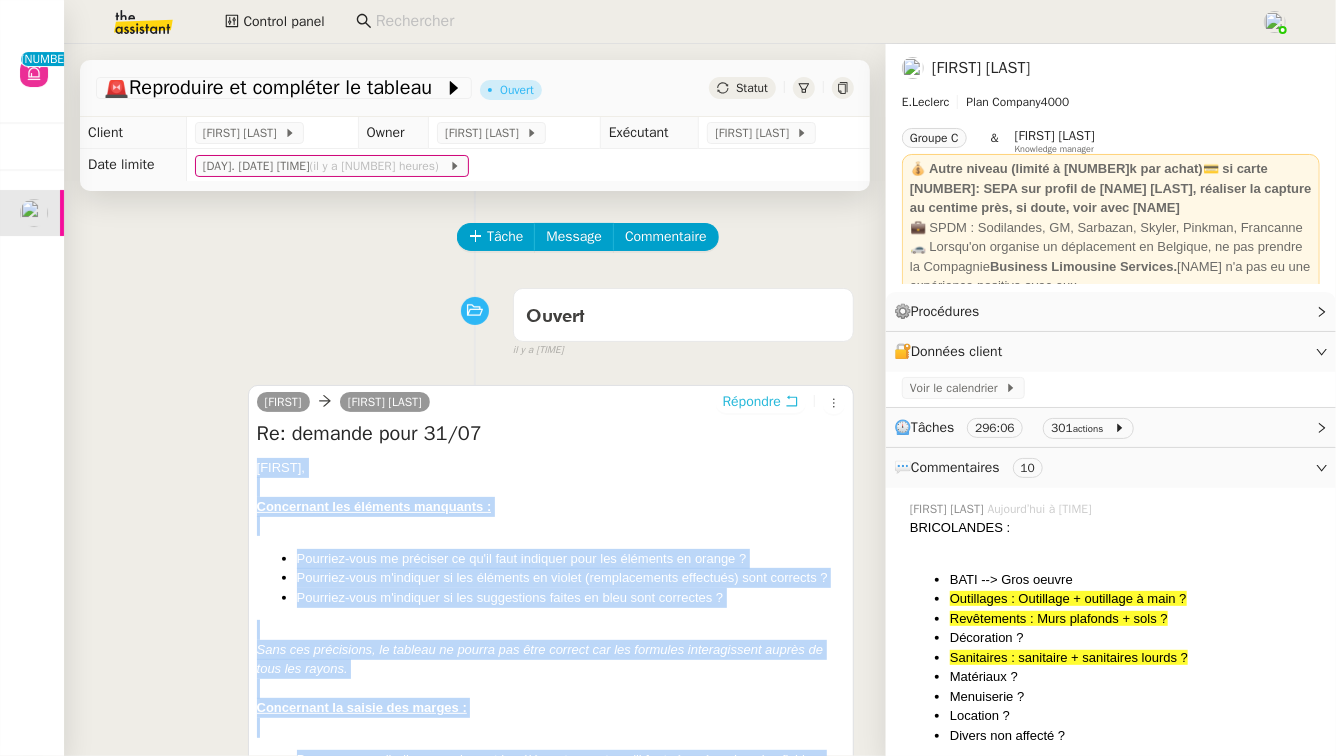 click on "Répondre" at bounding box center [761, 402] 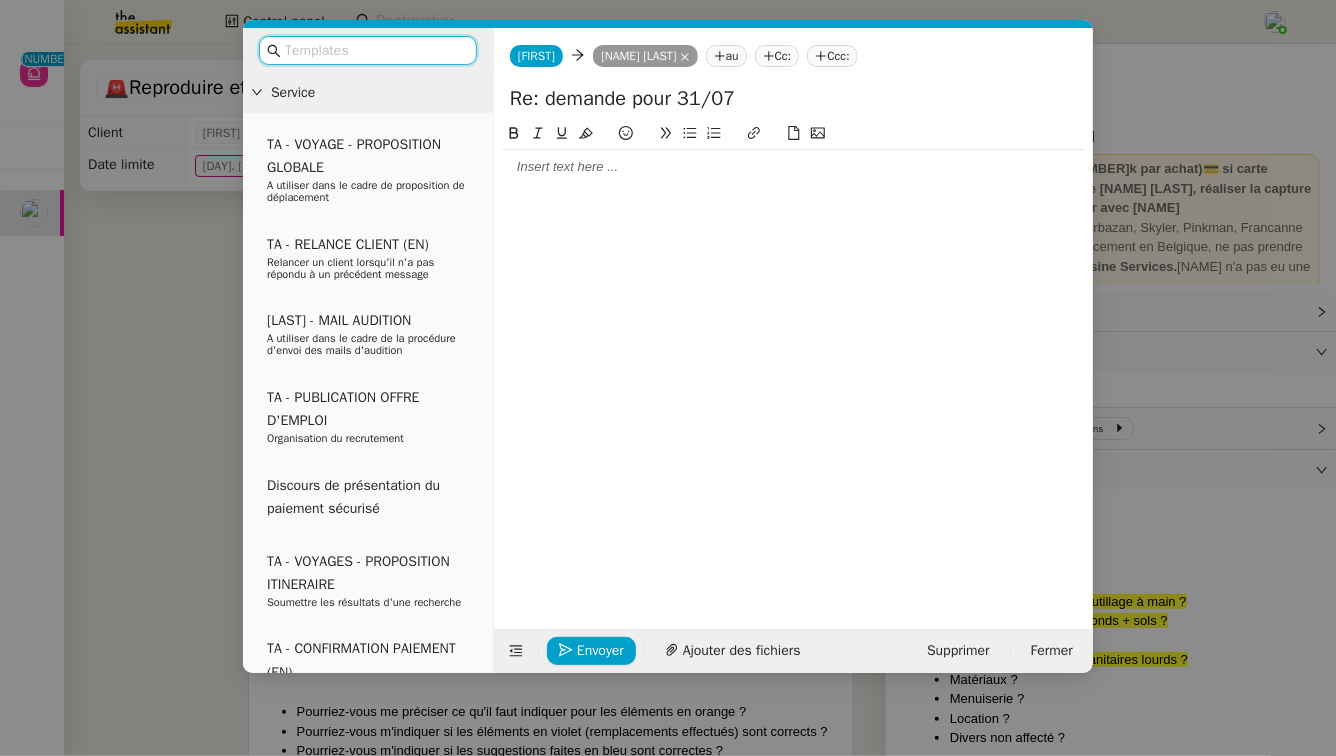click 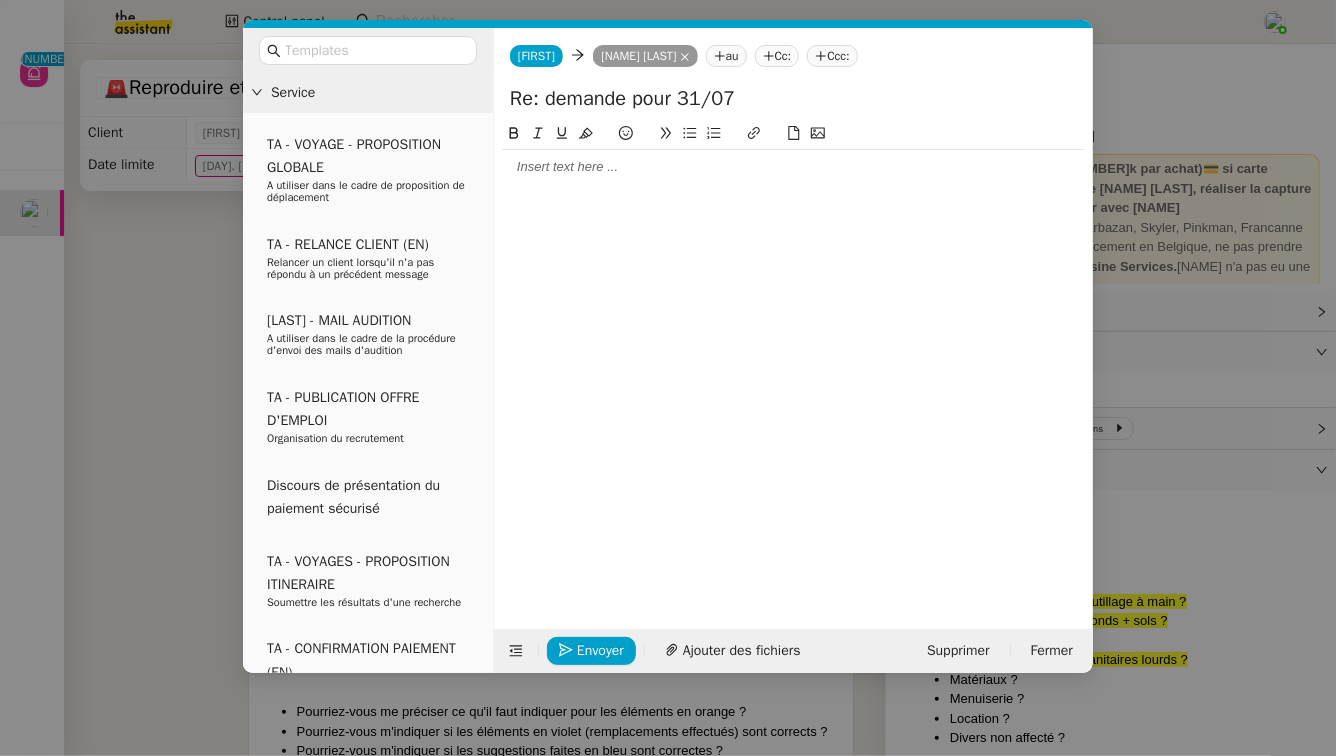 type 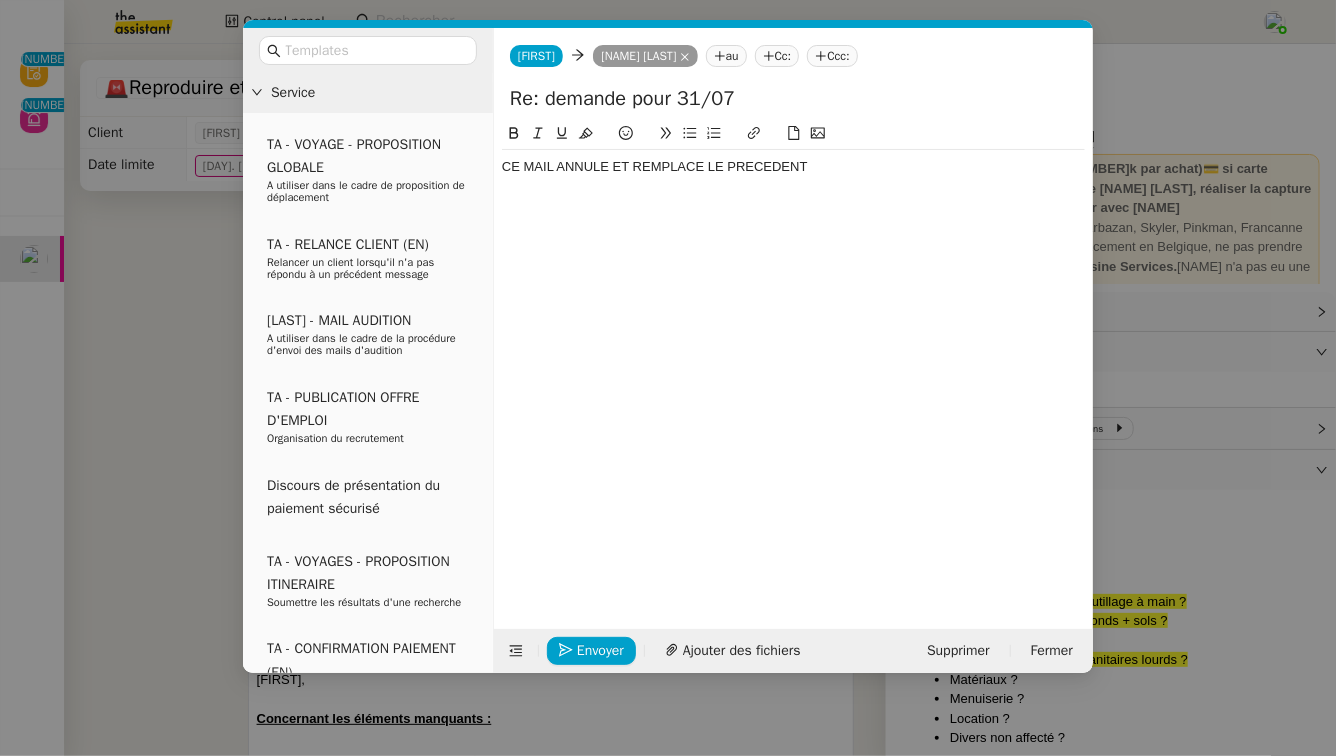scroll, scrollTop: 0, scrollLeft: 0, axis: both 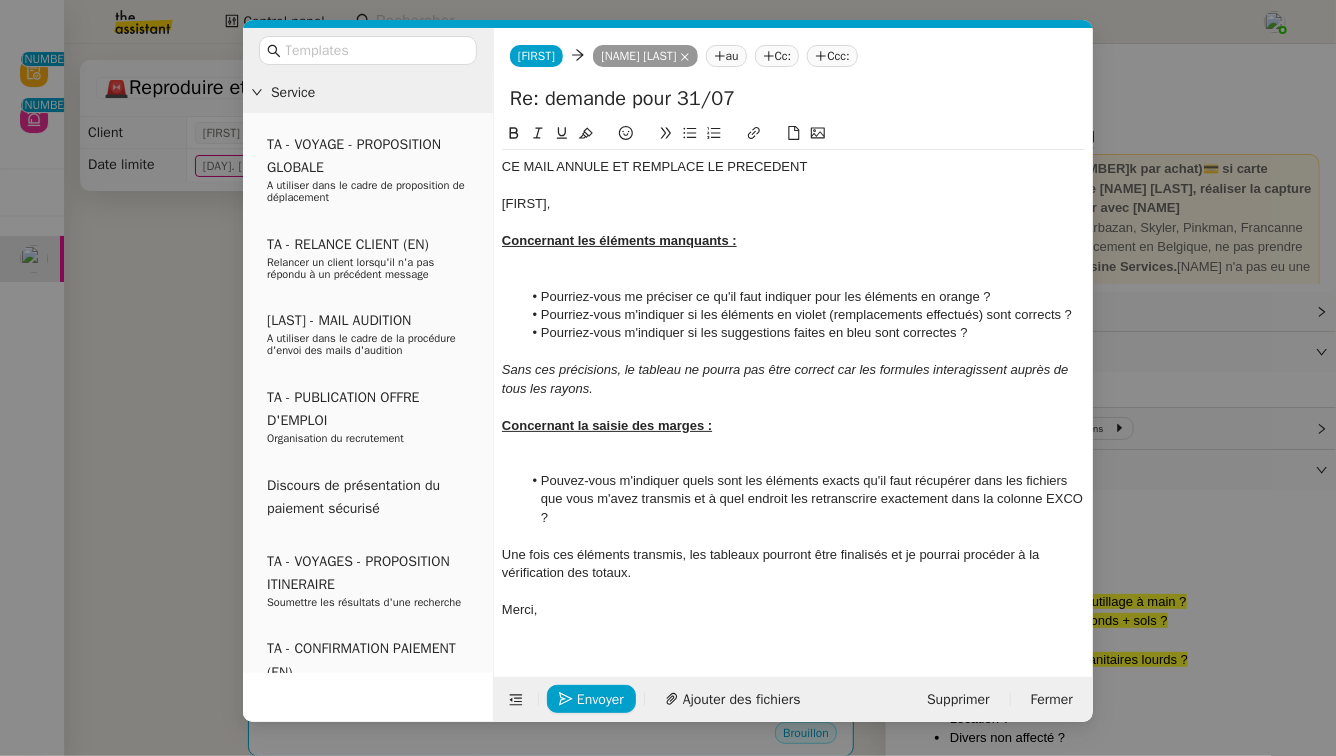 click on "CE MAIL ANNULE ET REMPLACE LE PRECEDENT" 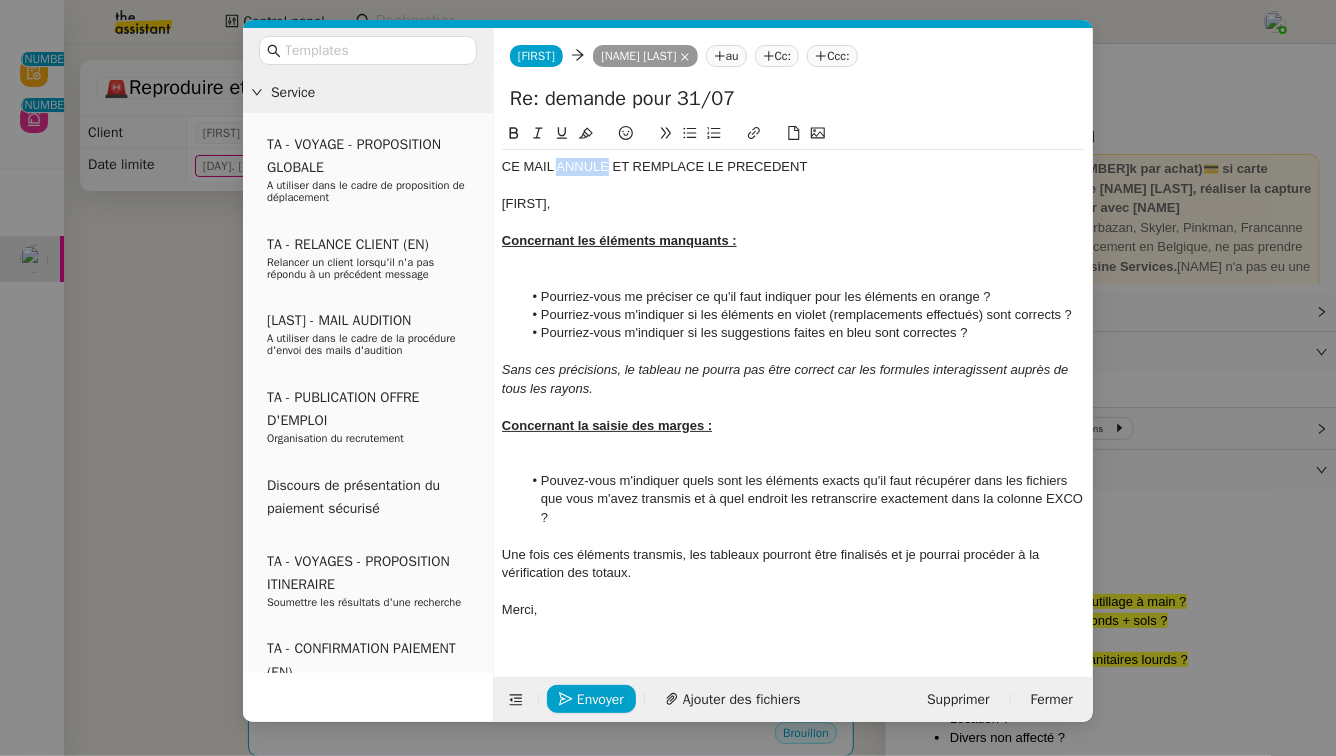 click on "CE MAIL ANNULE ET REMPLACE LE PRECEDENT" 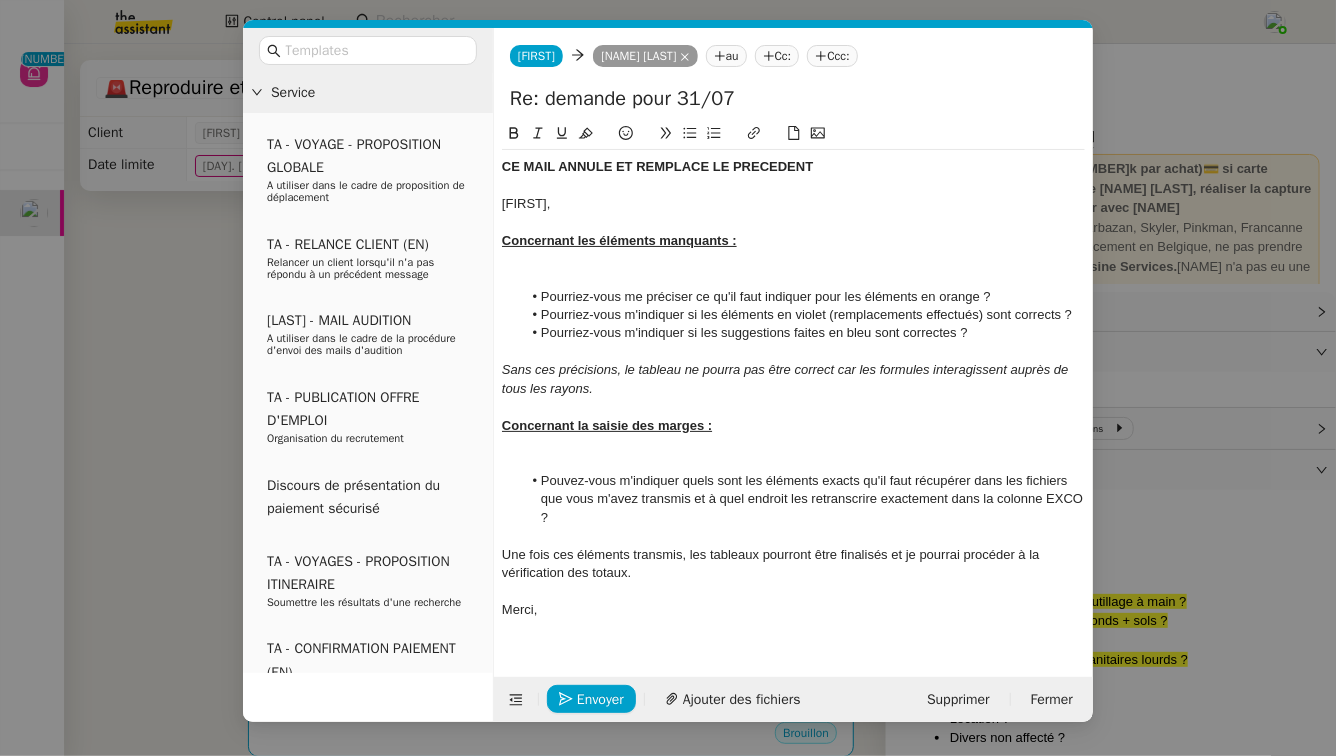 click on "CE MAIL ANNULE ET REMPLACE LE PRECEDENT" 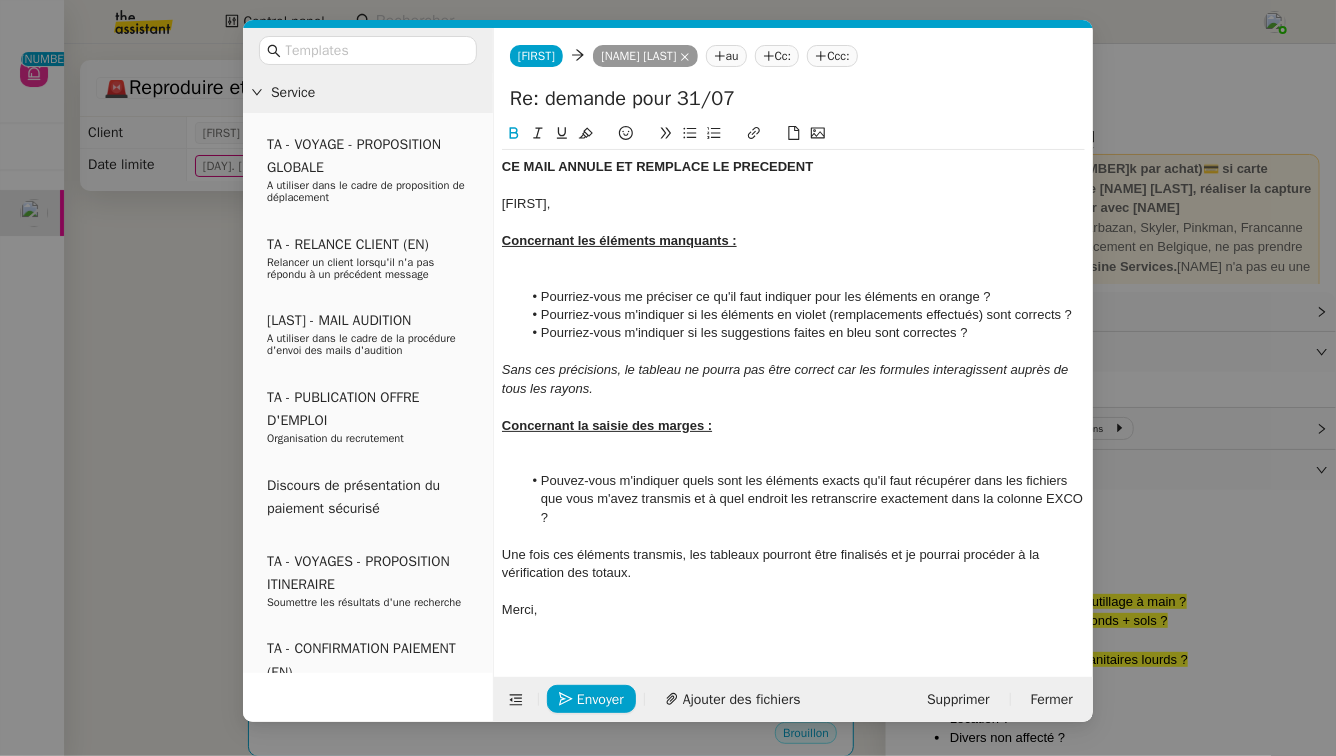 click on "CE MAIL ANNULE ET REMPLACE LE PRECEDENT" 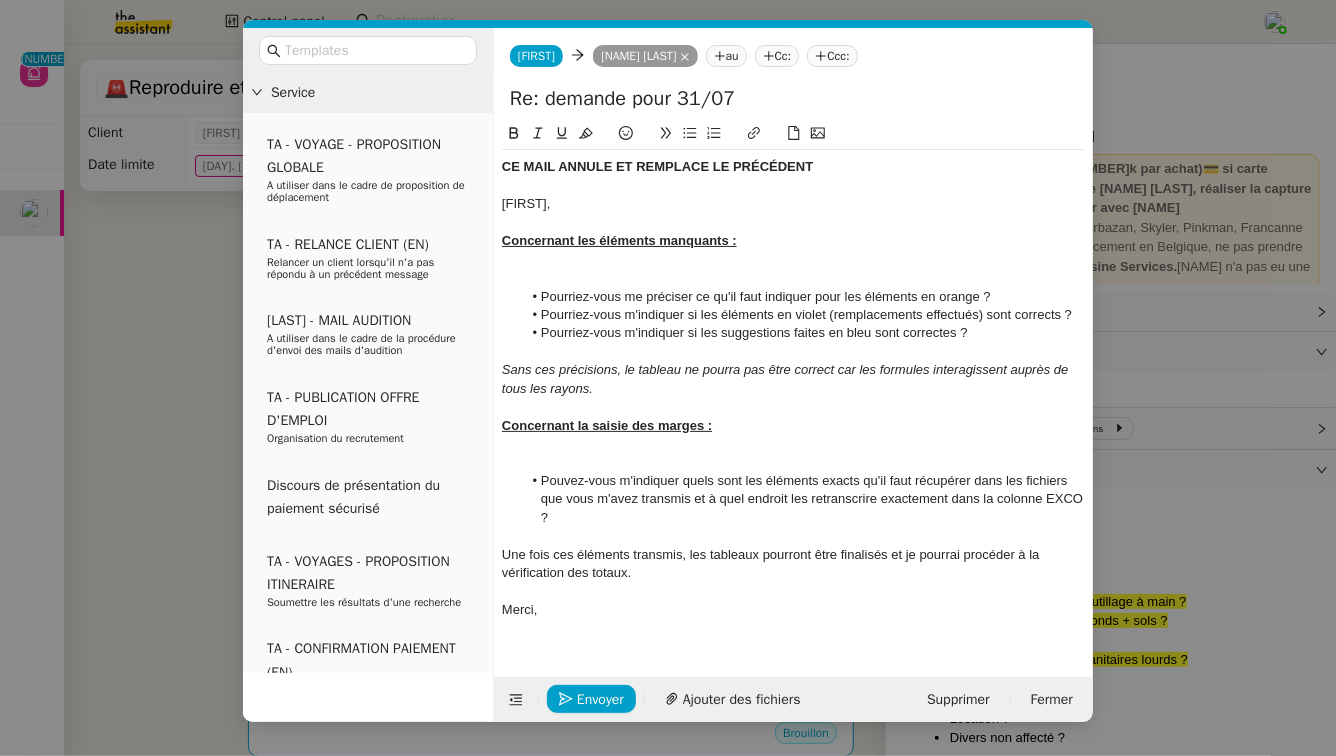 click on "Une fois ces éléments transmis, les tableaux pourront être finalisés et je pourrai procéder à la vérification des totaux." 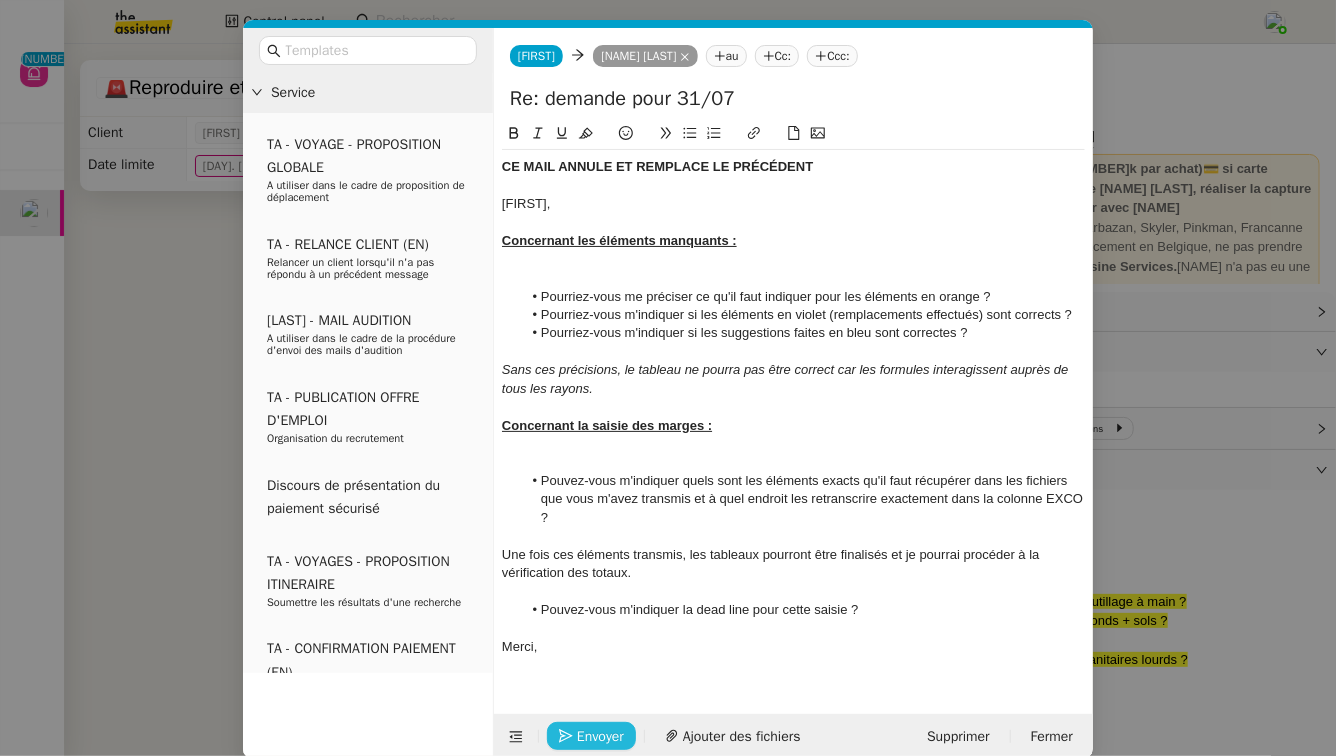 click on "Envoyer" 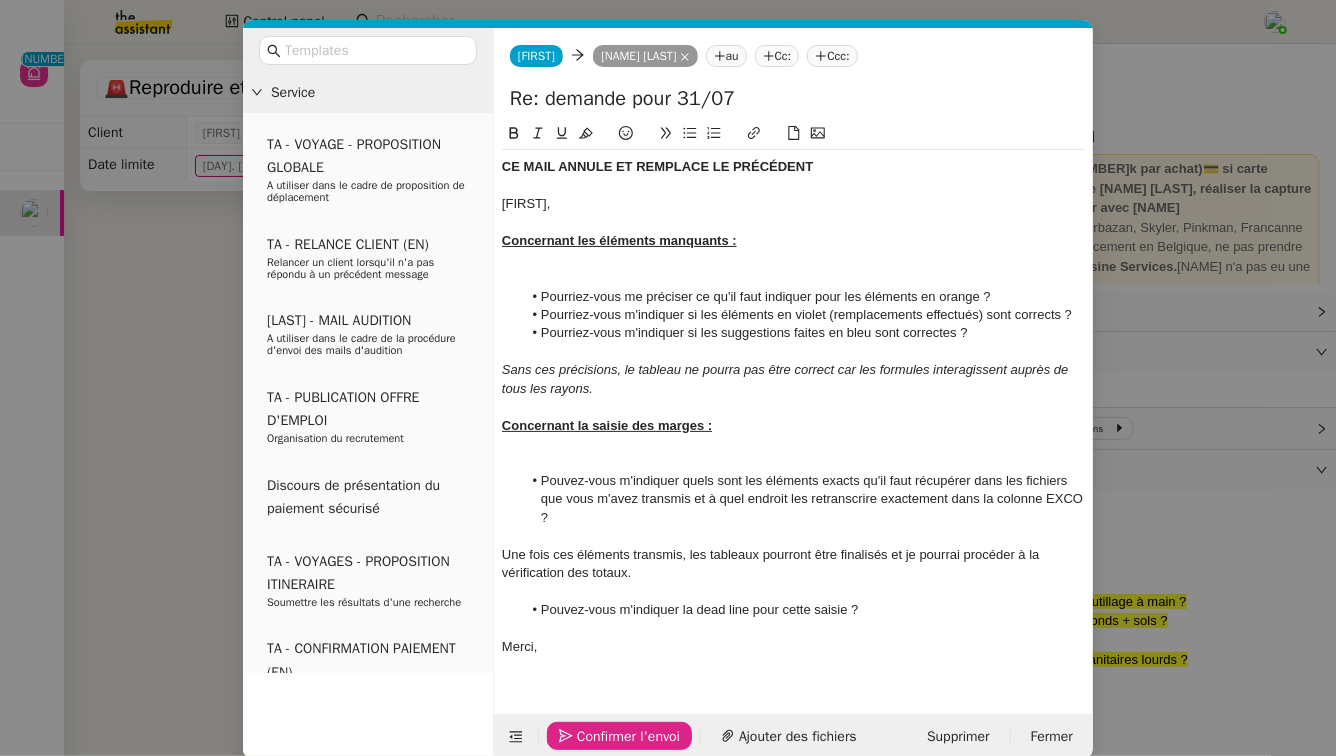 click on "Confirmer l'envoi" 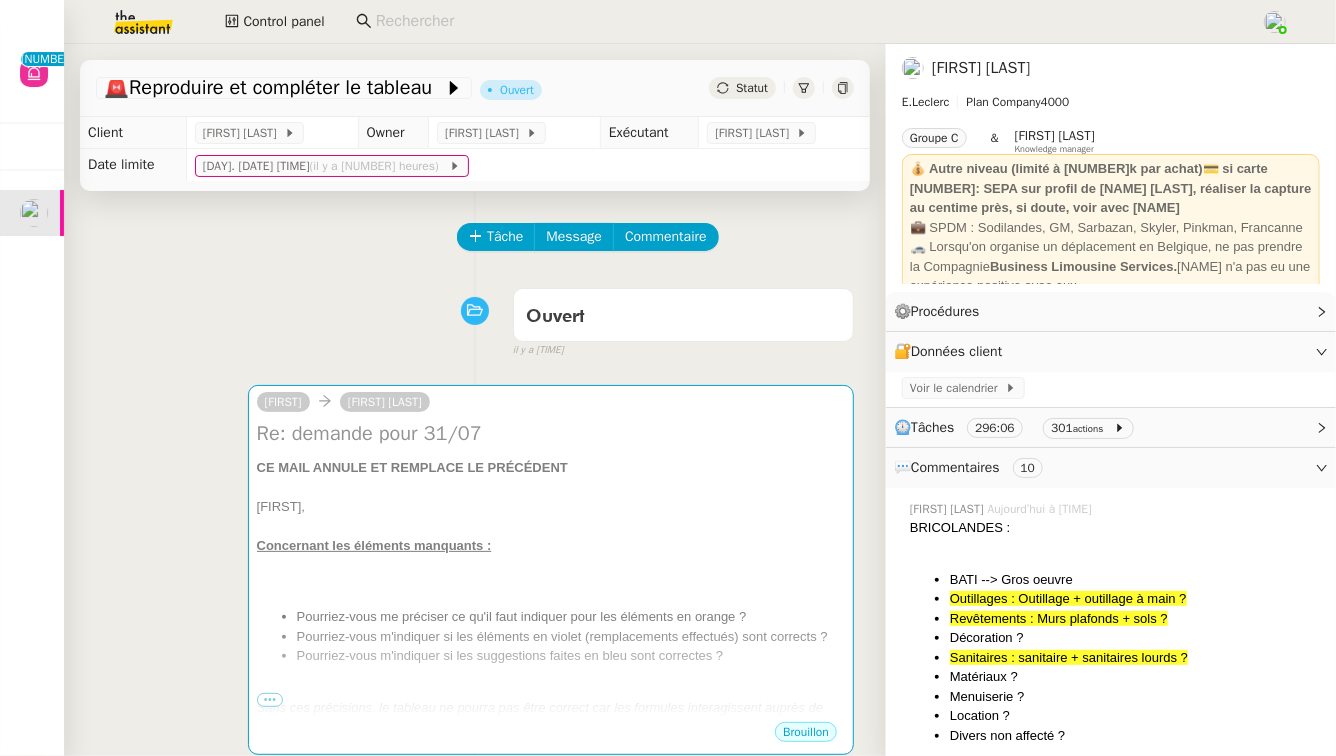 scroll, scrollTop: 420, scrollLeft: 0, axis: vertical 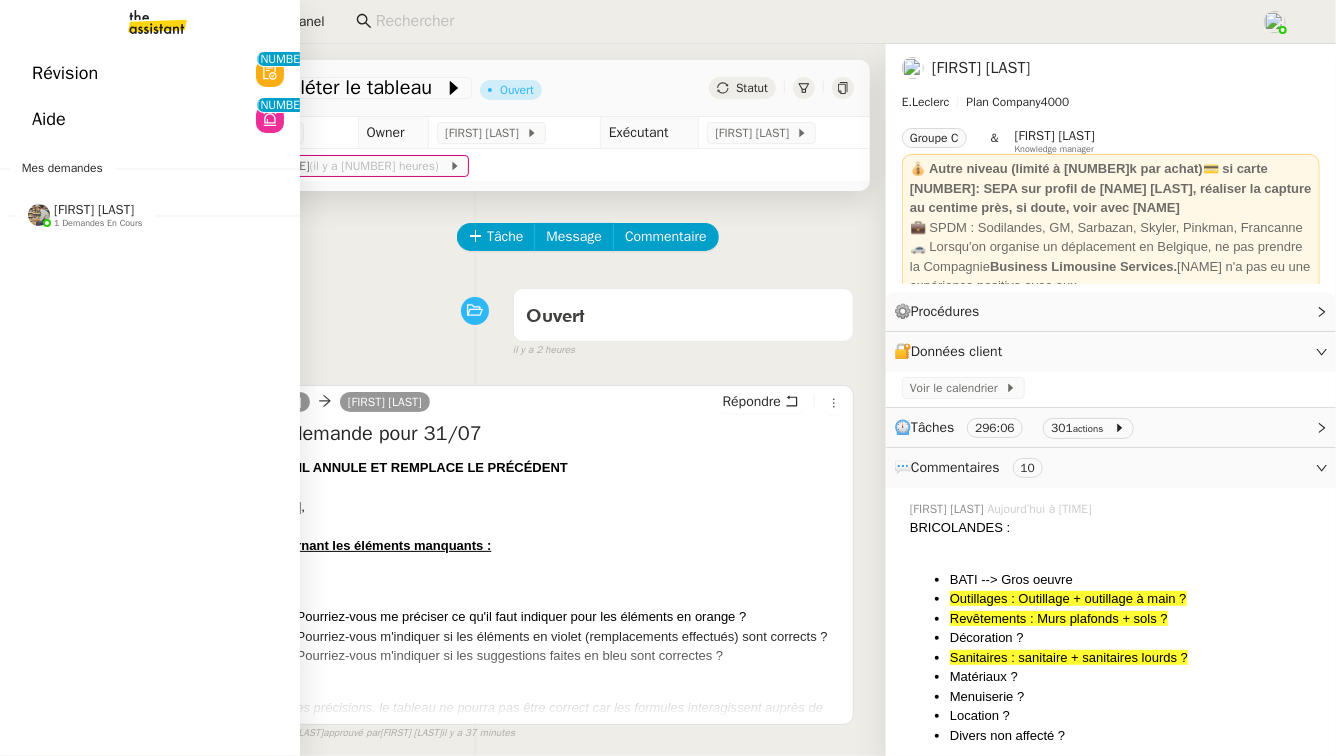 click on "Aide  0   1   2   3   4   5   6   7   8   9" 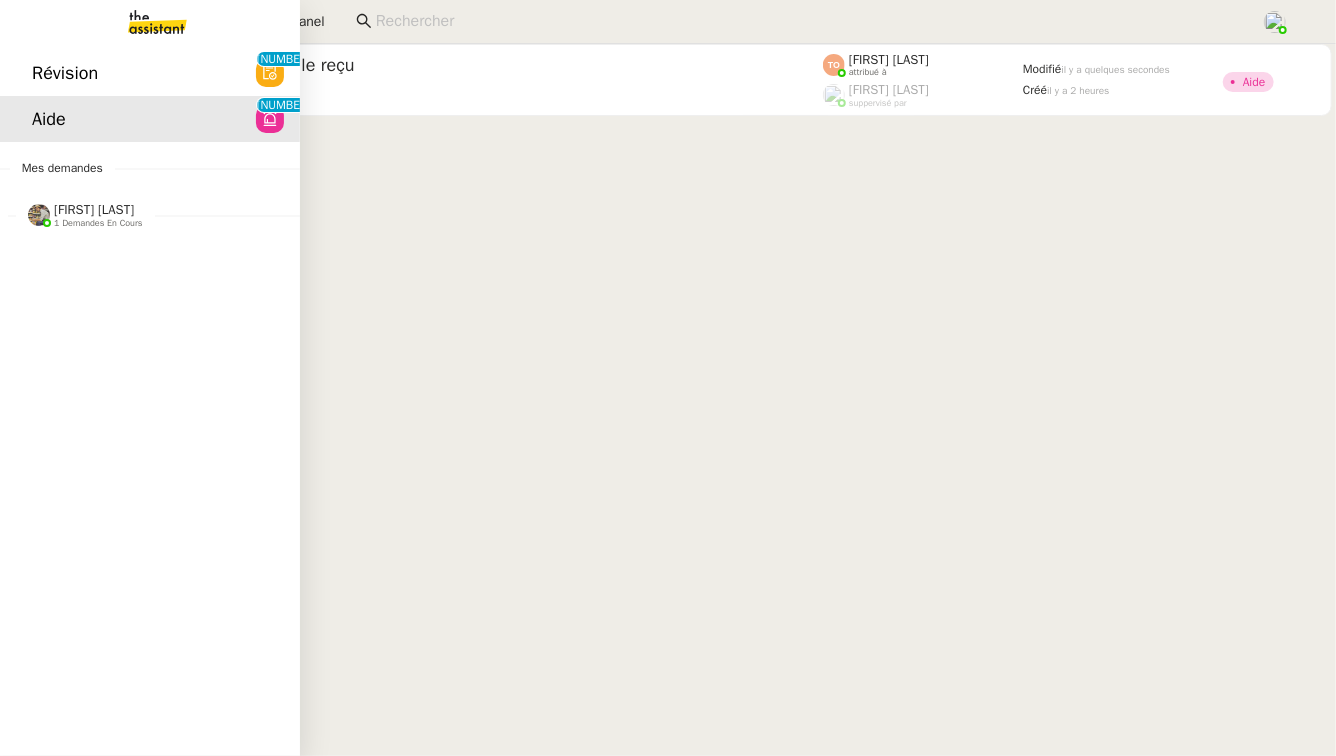 click on "Révision  0   1   2   3   4   5   6   7   8   9" 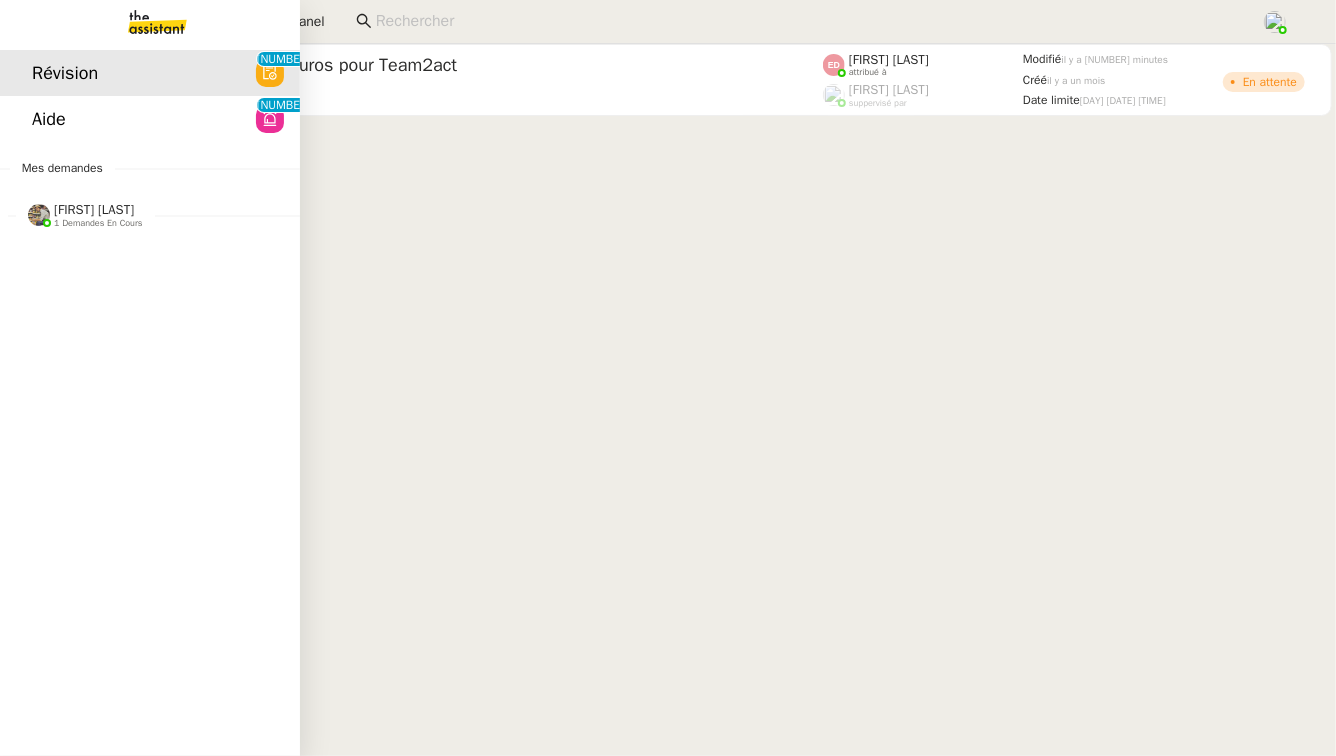 click on "[FIRST] [LAST]    1 demandes en cours" 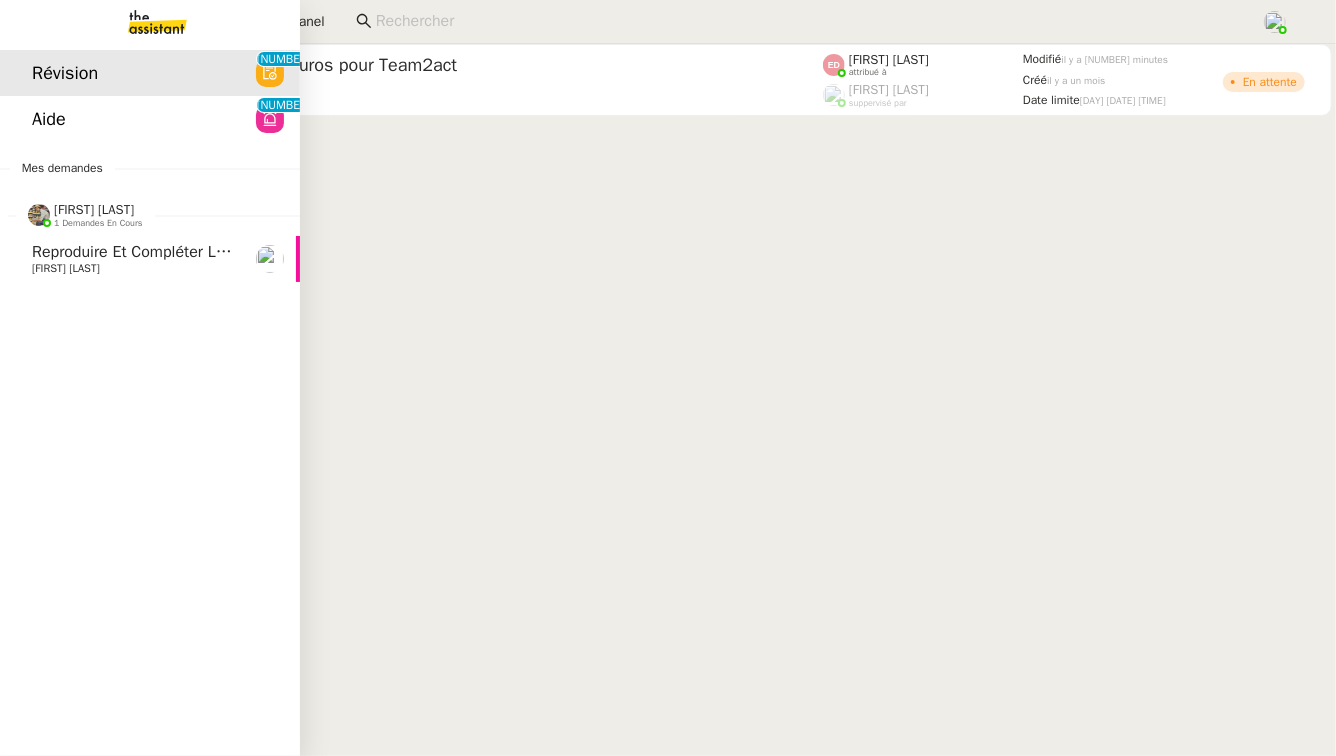 click 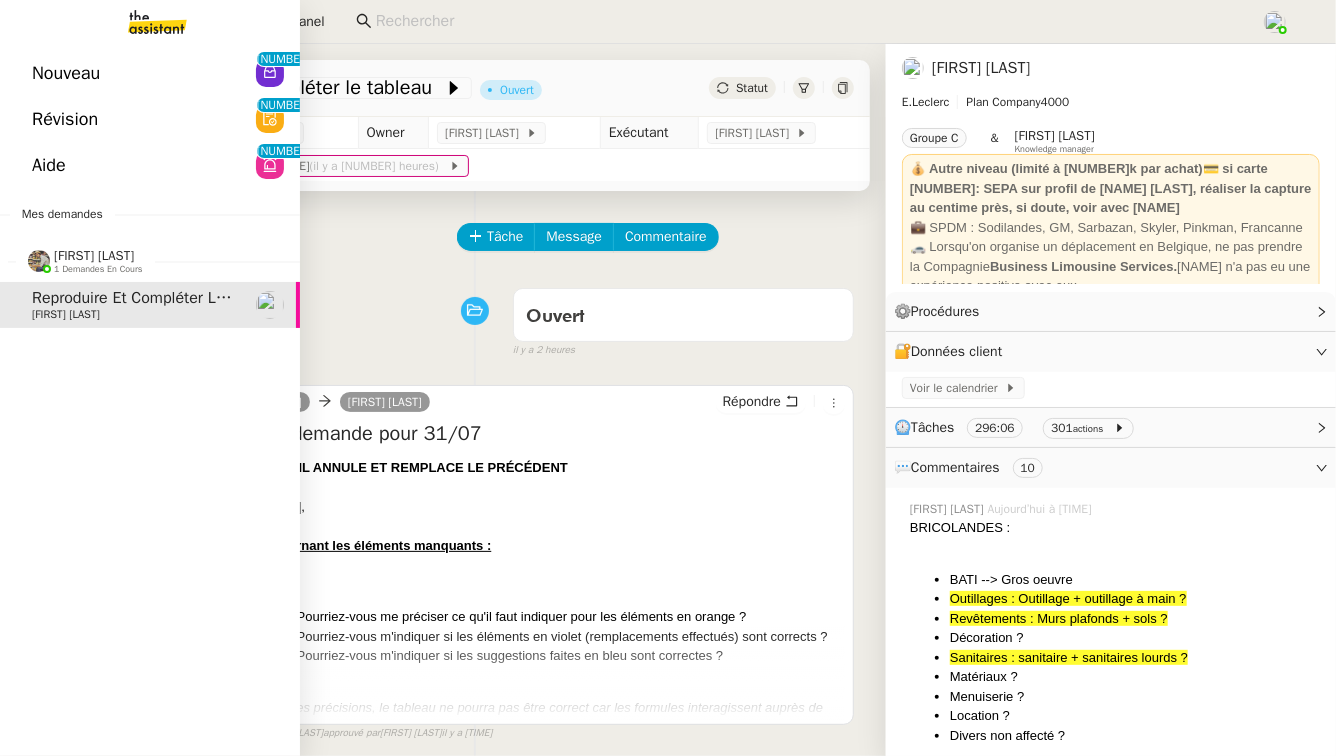 click on "Nouveau  0   1   2   3   4   5   6   7   8   9" 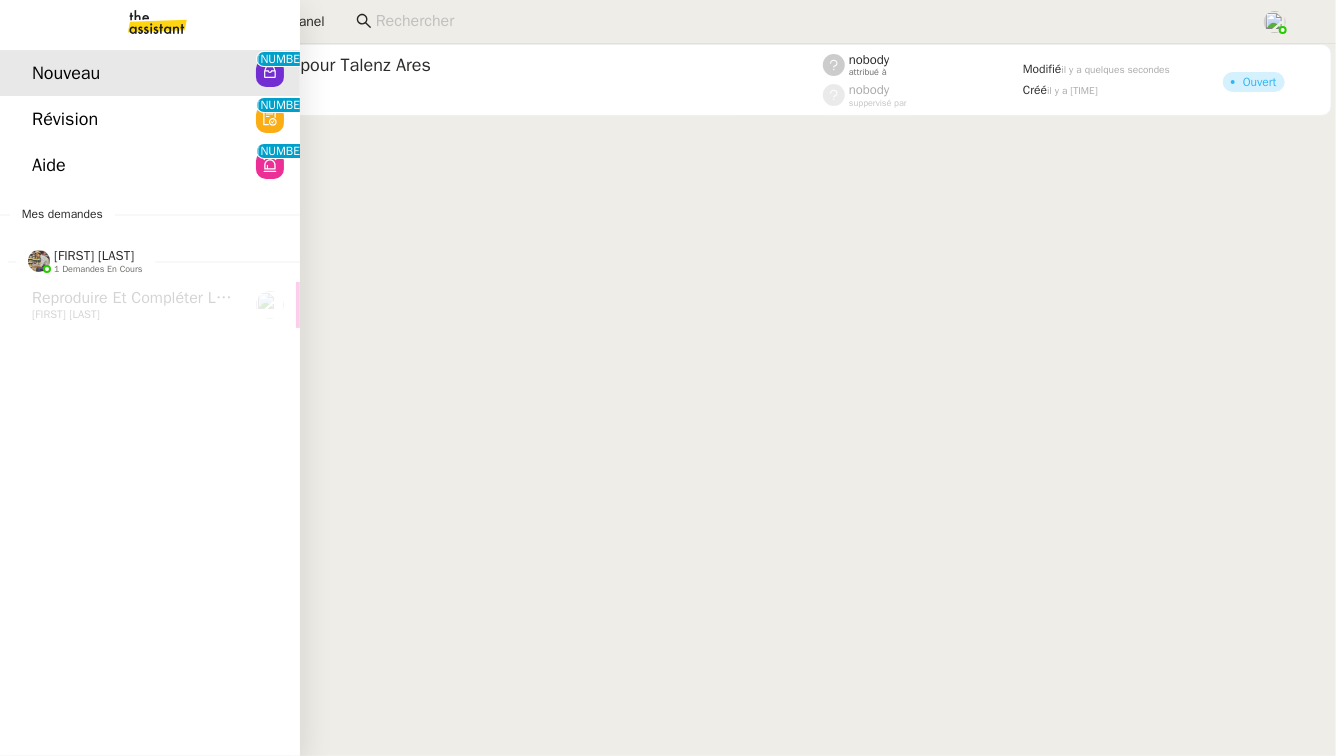 click on "Révision  0   1   2   3   4   5   6   7   8   9" 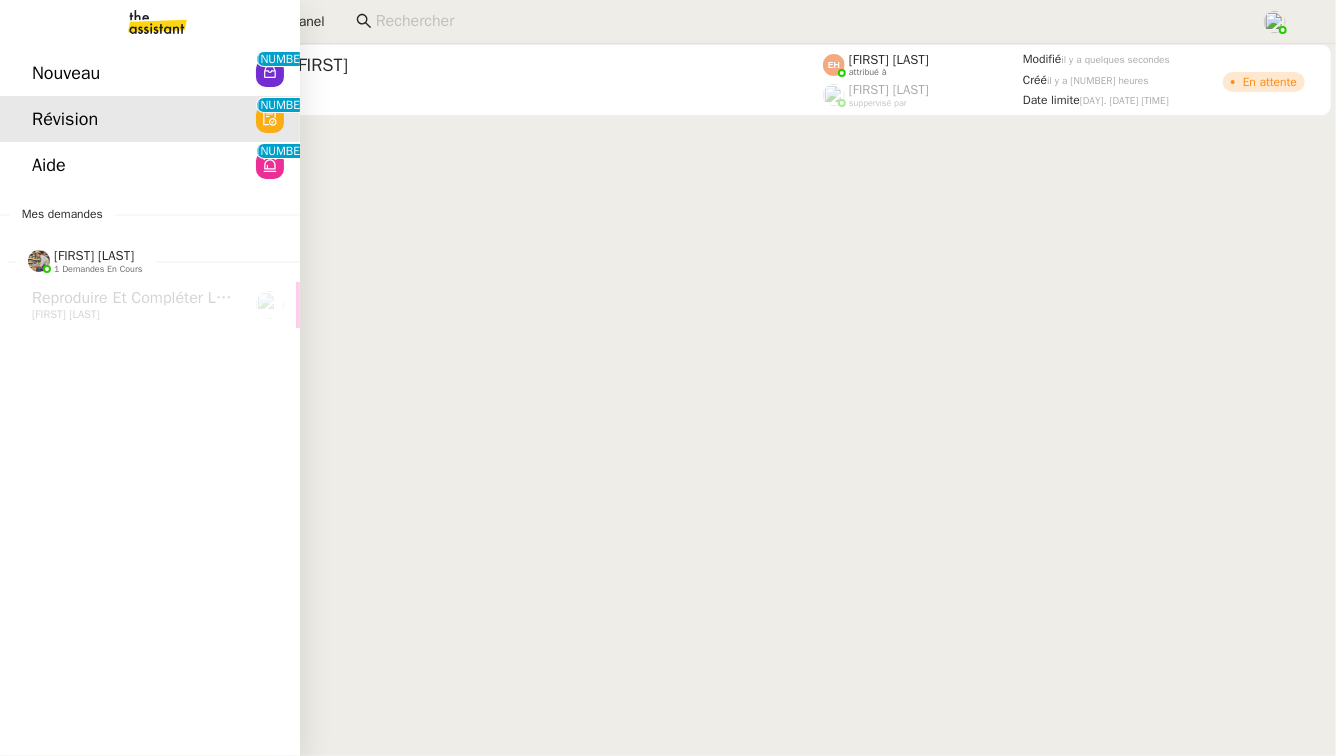 click on "Aide" 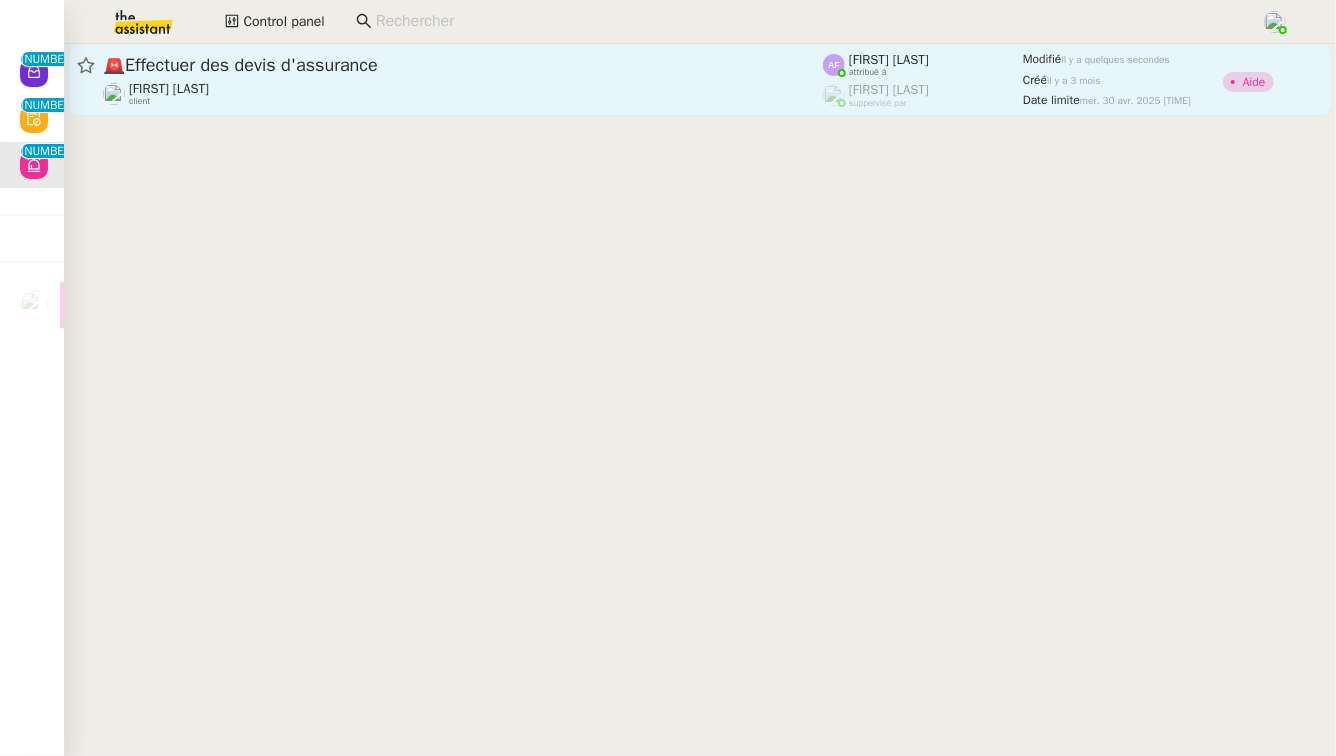 click on "🚨   Effectuer des devis d'assurance" 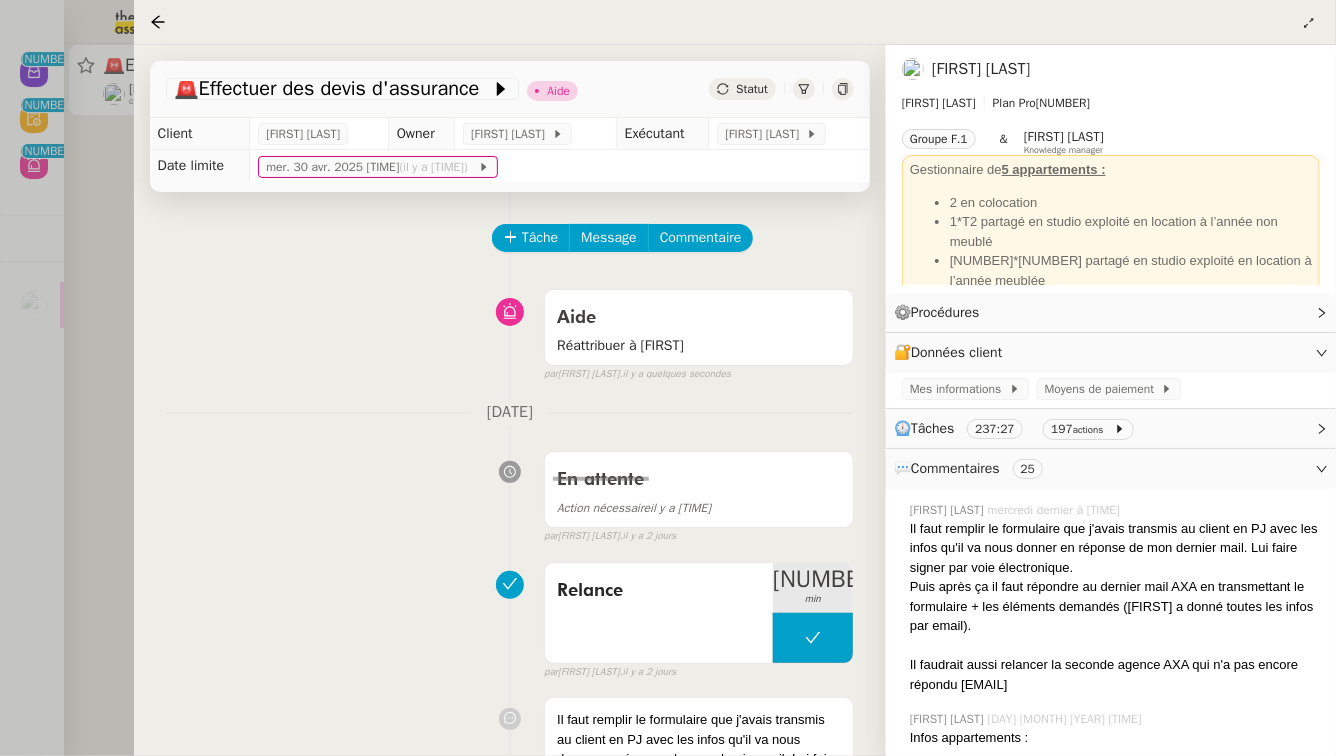click on "Tâche Message Commentaire Veuillez patienter une erreur s'est produite 👌👌👌 message envoyé ✌️✌️✌️ Veuillez d'abord attribuer un client Une erreur s'est produite, veuillez réessayer Aide Réattribuer à [LAST]    false par   [FIRST] [LAST]   il y a quelques secondes 👌👌👌 message envoyé ✌️✌️✌️ une erreur s'est produite 👌👌👌 message envoyé ✌️✌️✌️ Votre message va être revu ✌️✌️✌️ une erreur s'est produite La taille des fichiers doit être de 10Mb au maximum. [DATE] En attente Action nécessaire  il y a 32 minutes  false par   [FIRST] [LAST]   il y a 2 jours 👌👌👌 message envoyé ✌️✌️✌️ une erreur s'est produite 👌👌👌 message envoyé ✌️✌️✌️ Votre message va être revu ✌️✌️✌️ une erreur s'est produite La taille des fichiers doit être de 10Mb au maximum.  Relance     1 min false par   [FIRST] [LAST]   il y a 2 jours 👌👌👌 message envoyé ✌️✌️✌️ une erreur s'est produite" 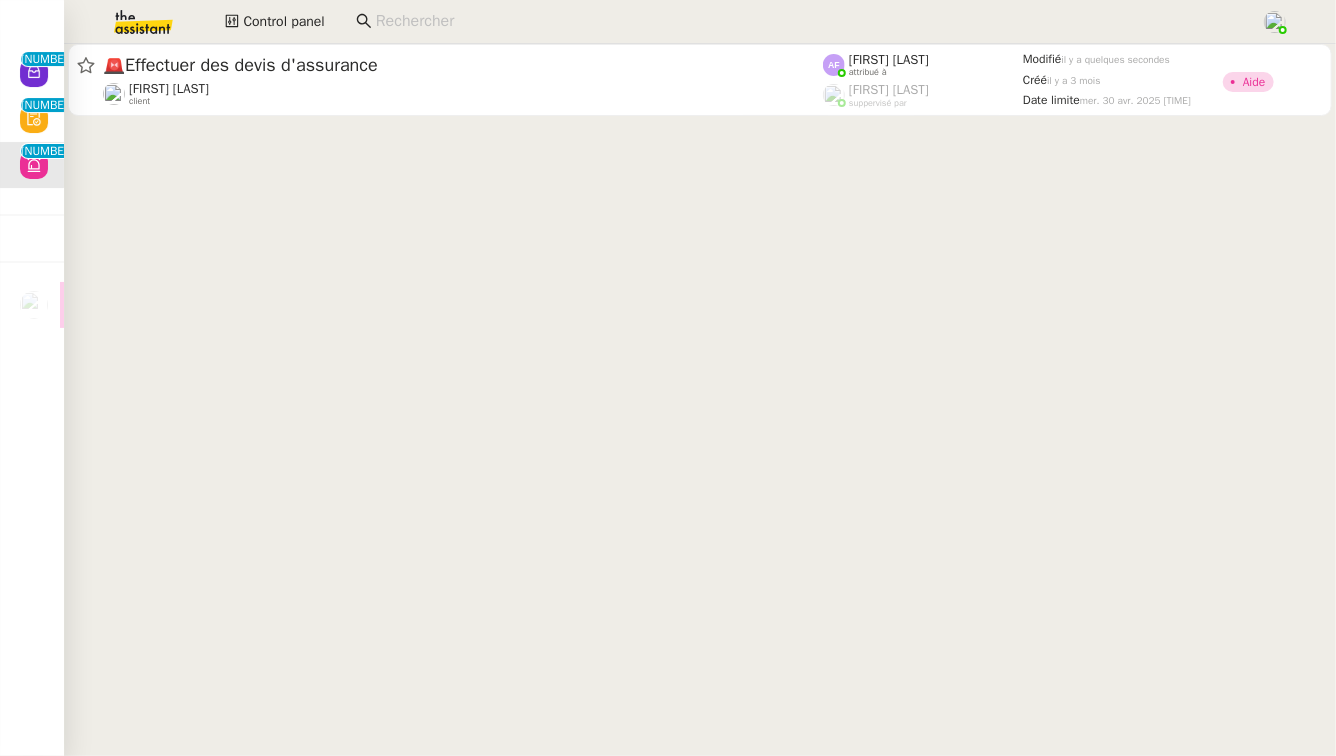 click on "[FIRST] [LAST]" 